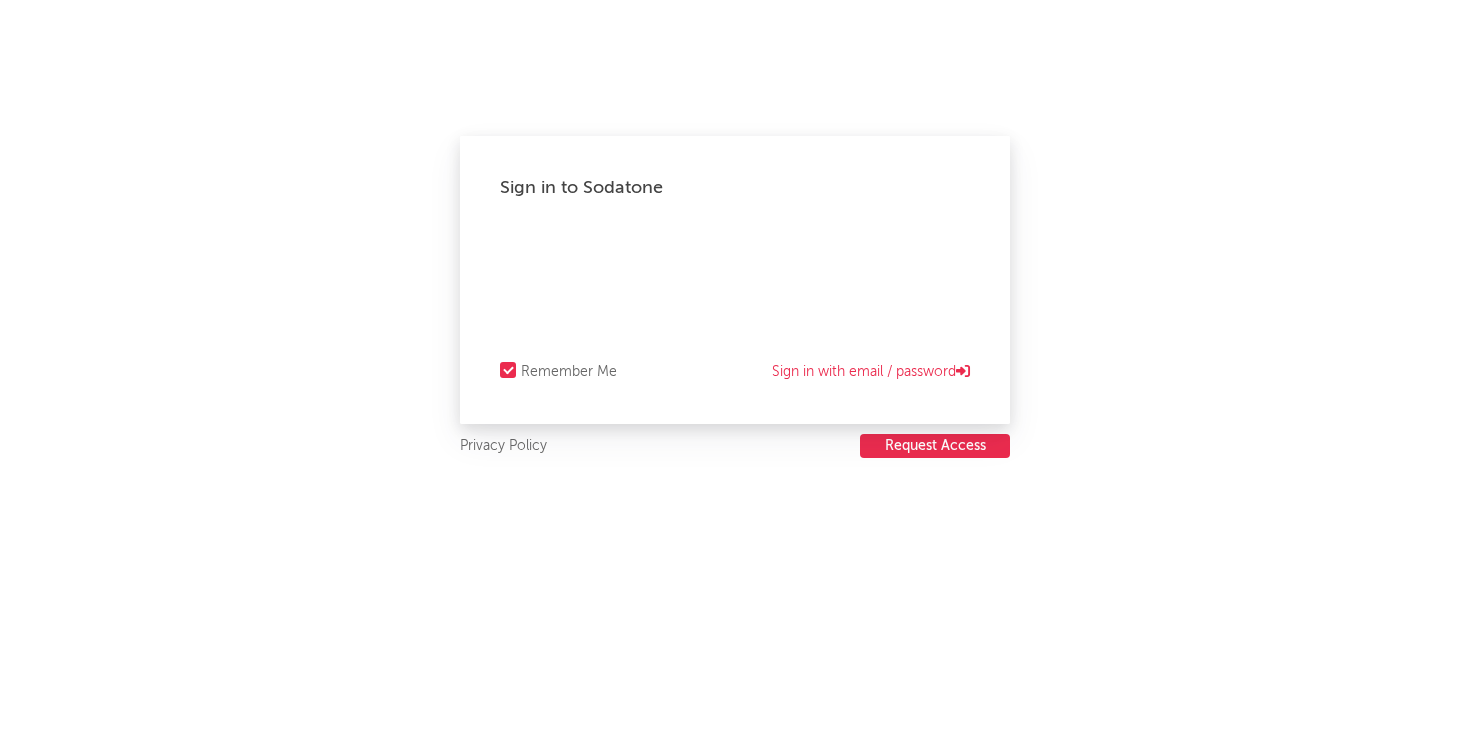 scroll, scrollTop: 0, scrollLeft: 0, axis: both 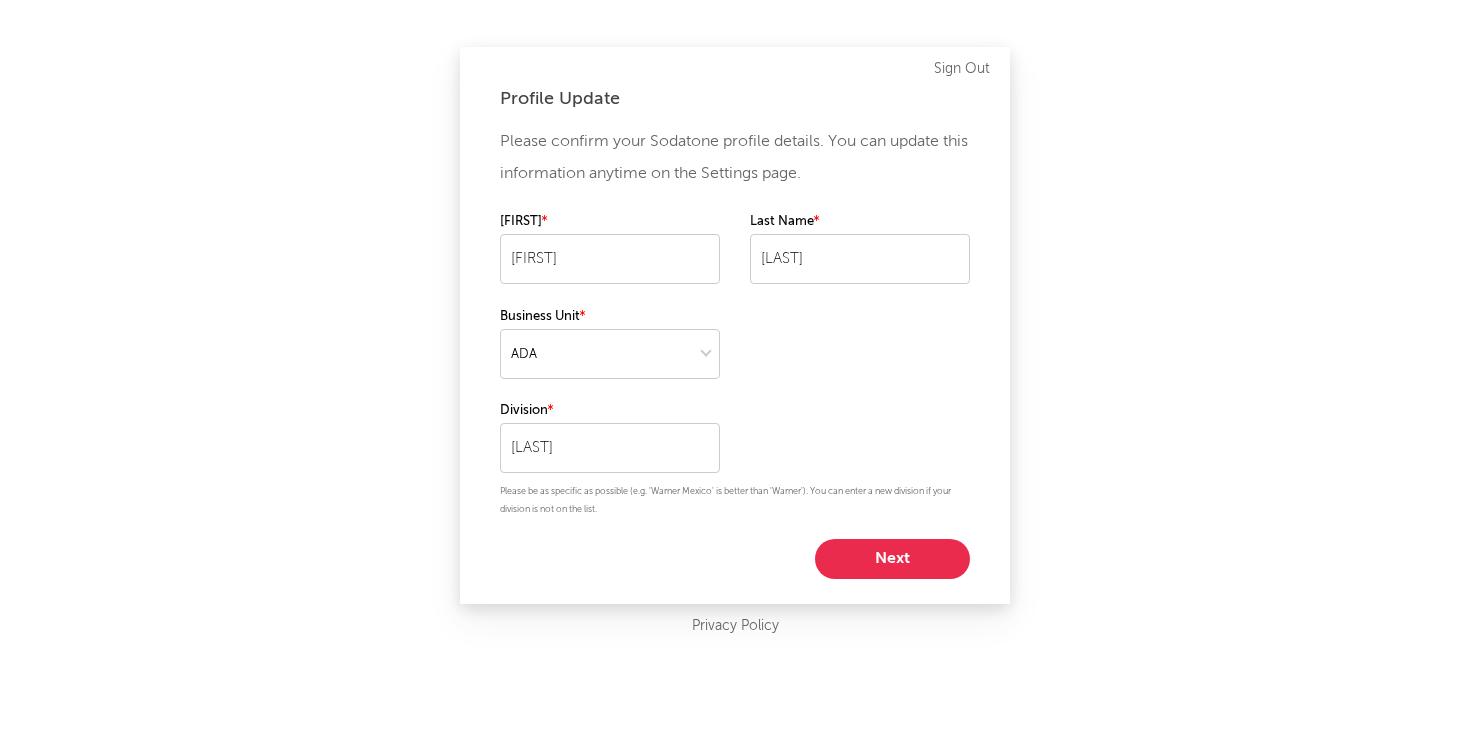 click on "Next" at bounding box center [892, 559] 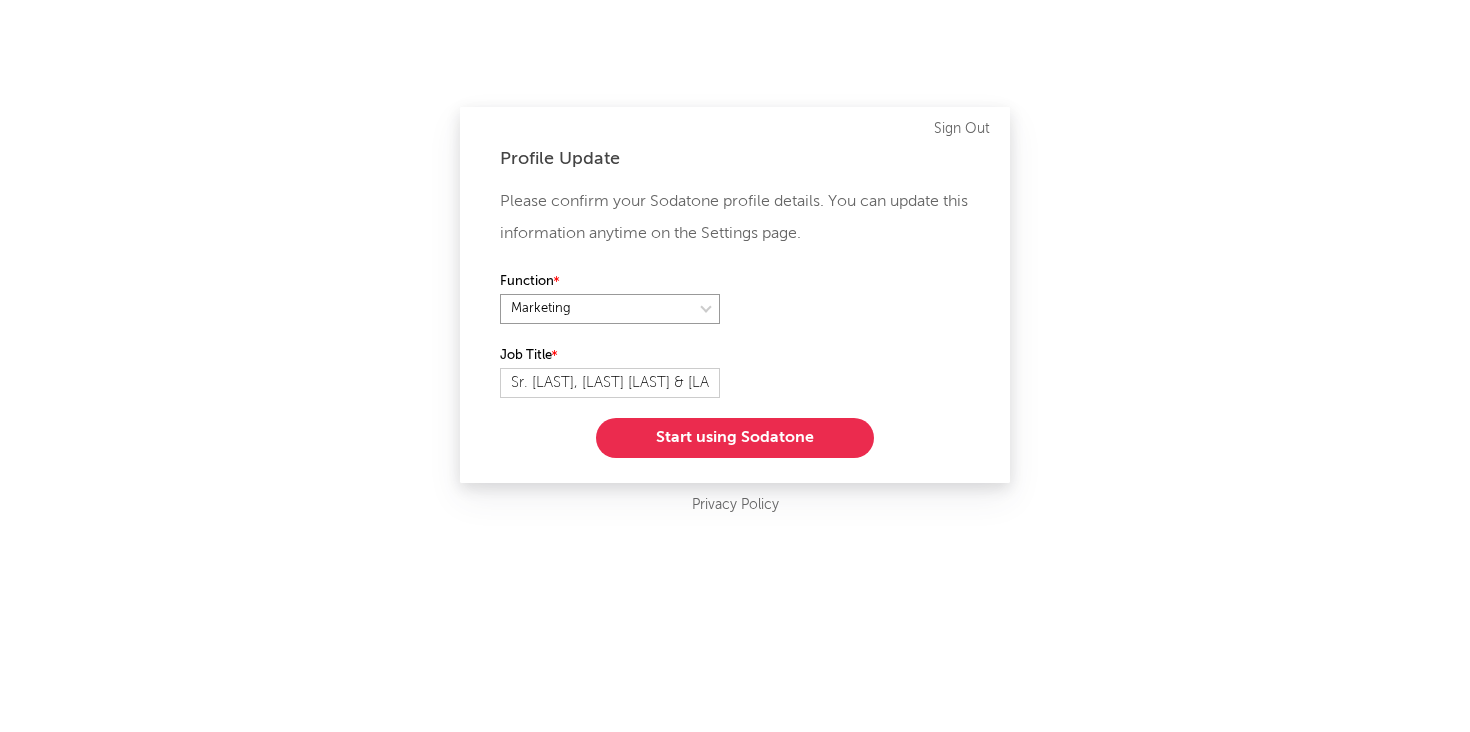click at bounding box center [610, 309] 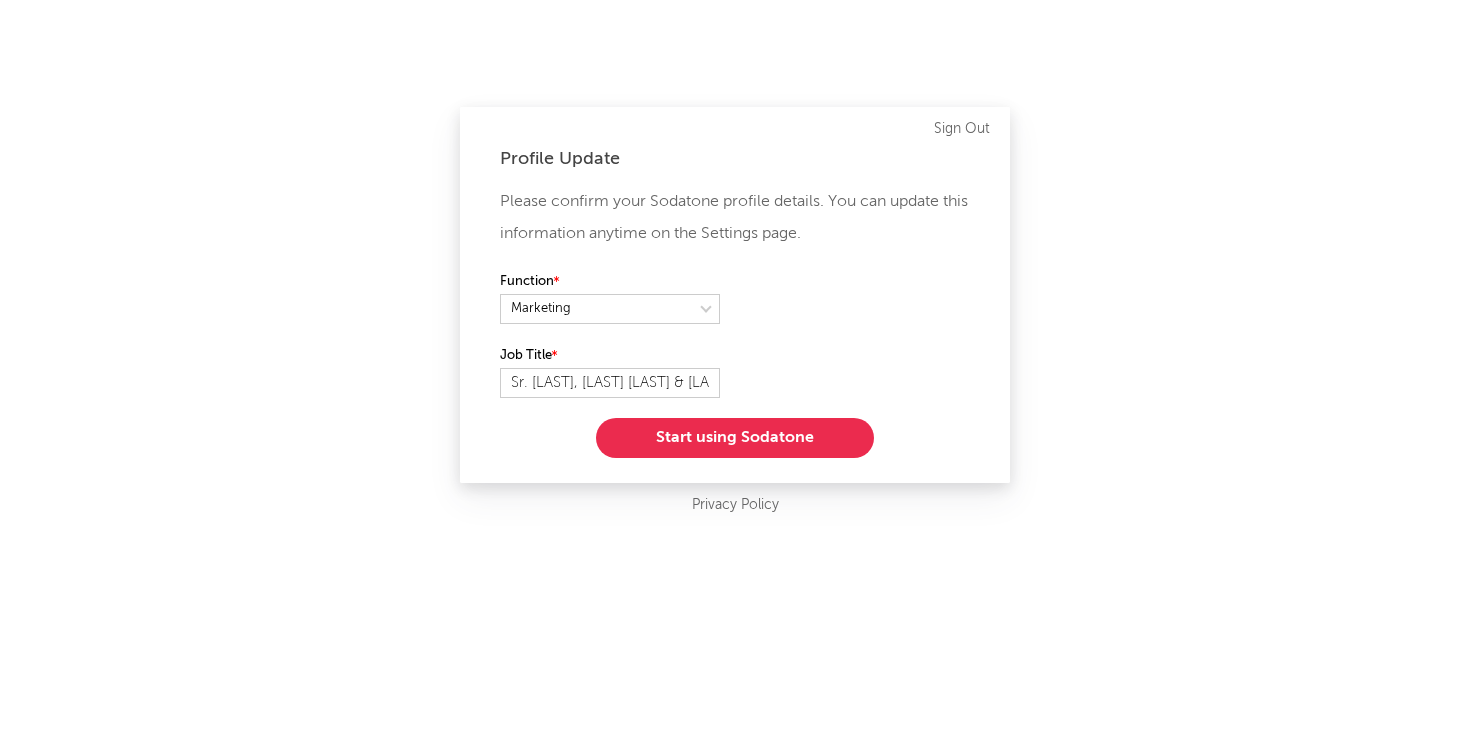 click on "Start using Sodatone" at bounding box center (735, 438) 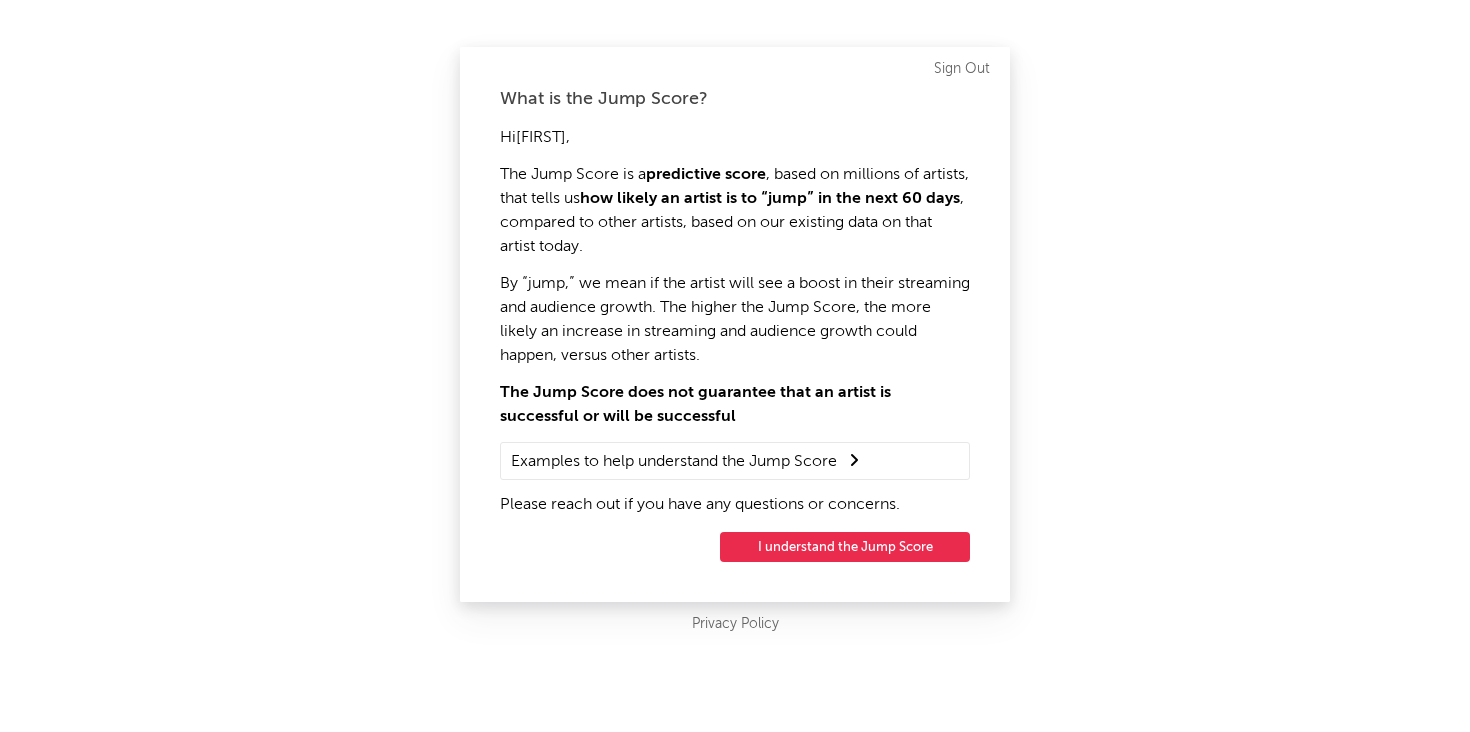 click on "I understand the Jump Score" at bounding box center (845, 547) 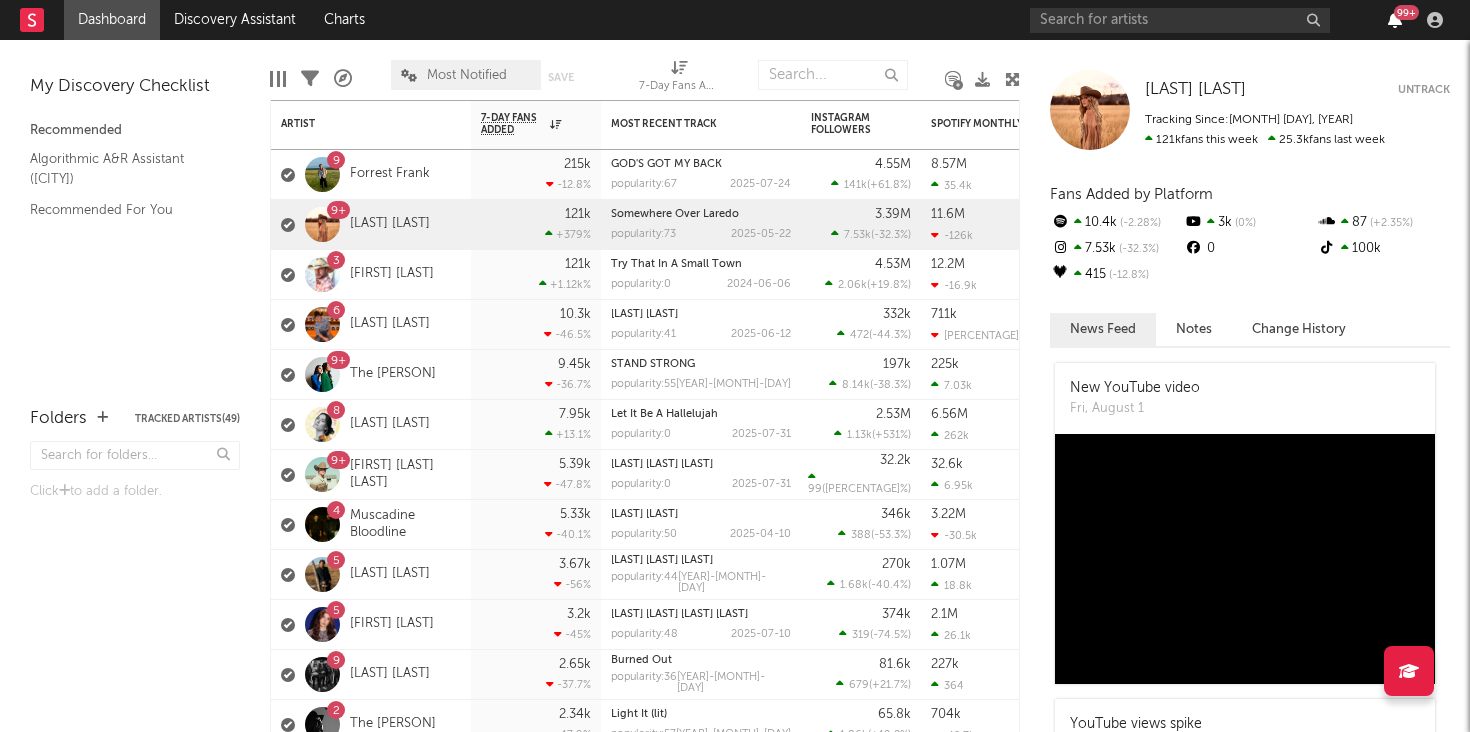 click at bounding box center [1395, 20] 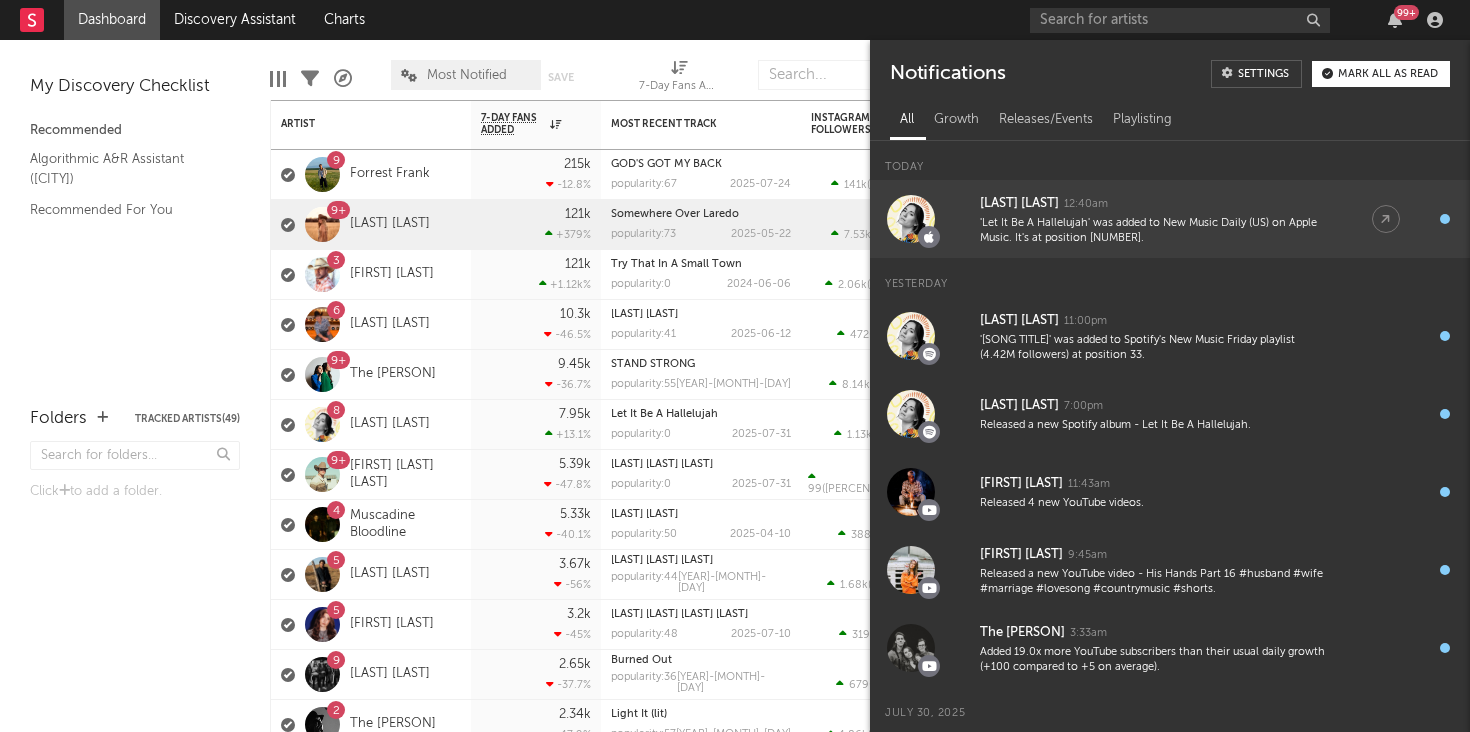 click on "[LAST] [LAST]" at bounding box center [1019, 204] 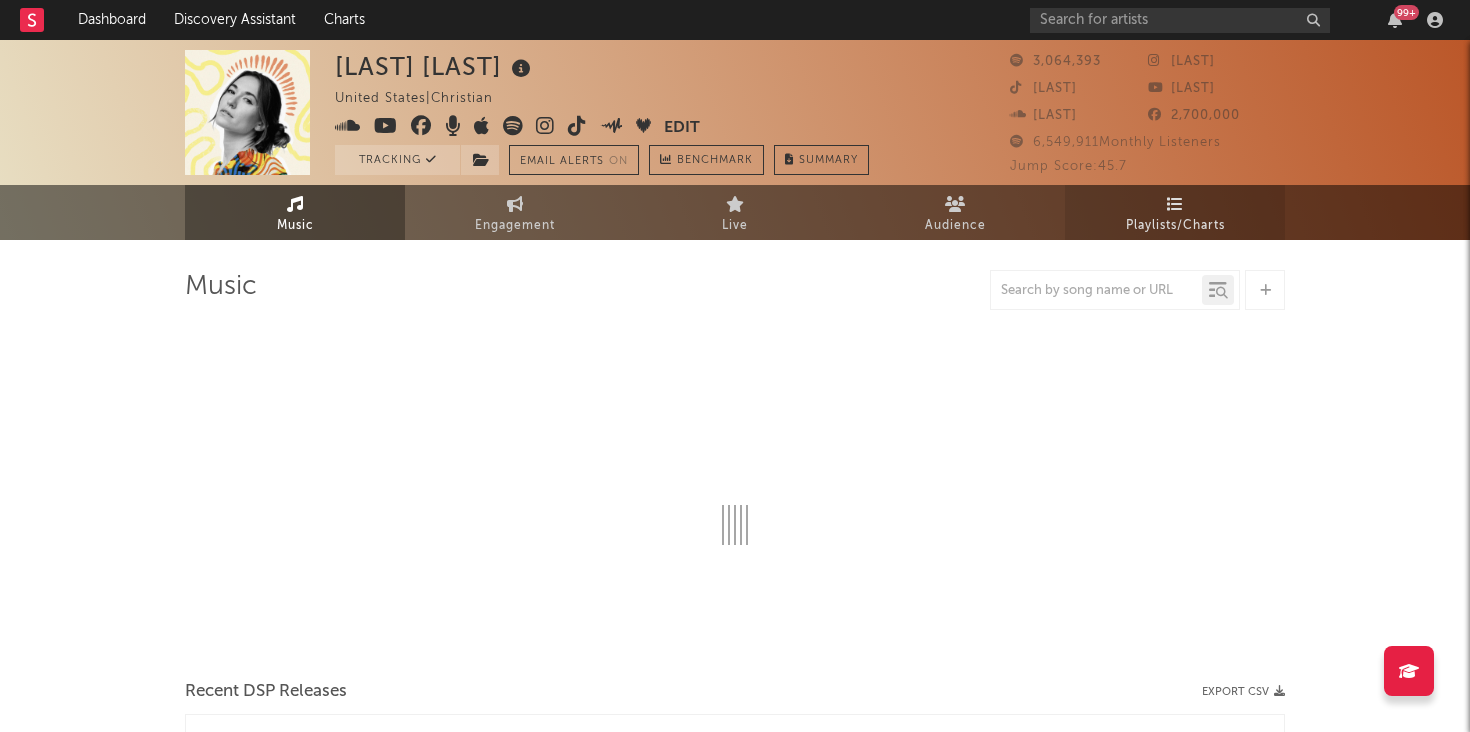select on "6m" 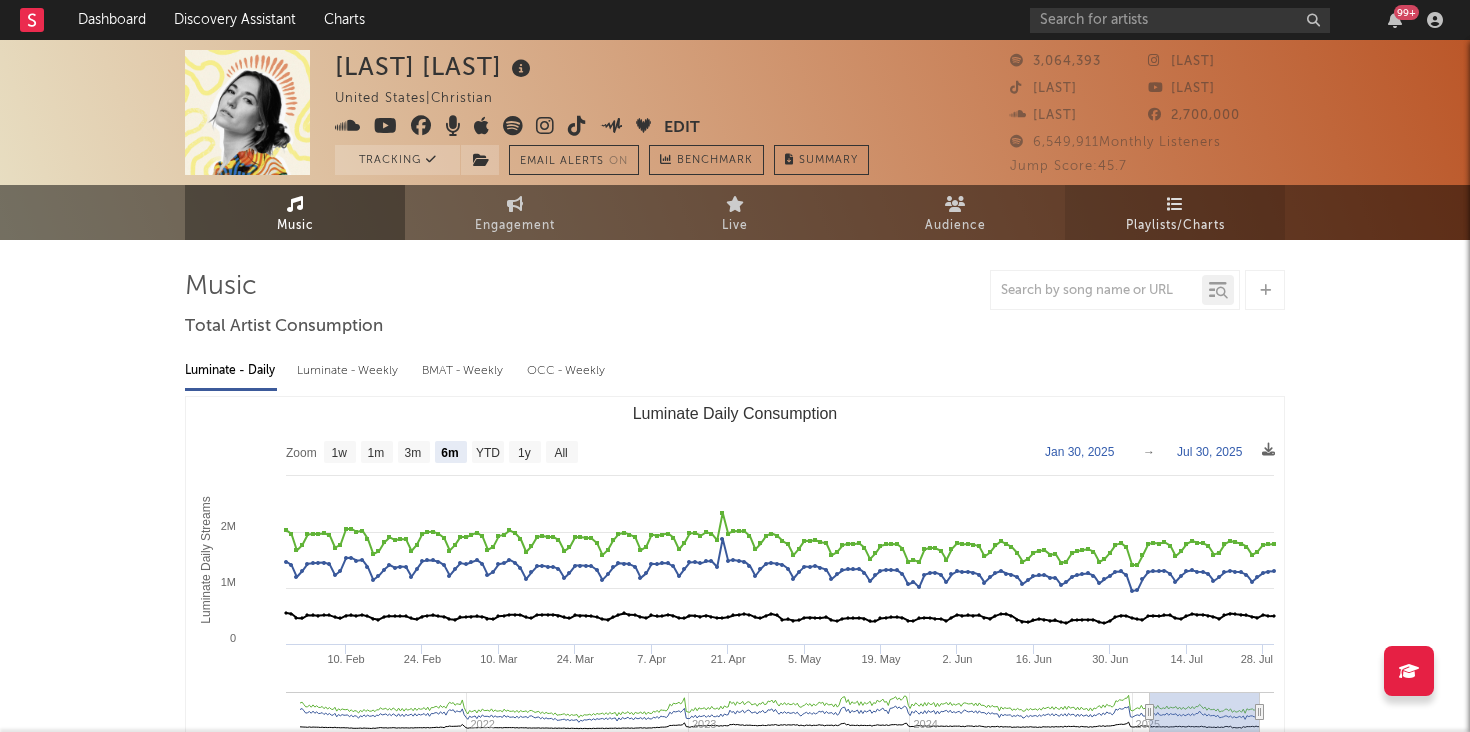 click at bounding box center (1175, 204) 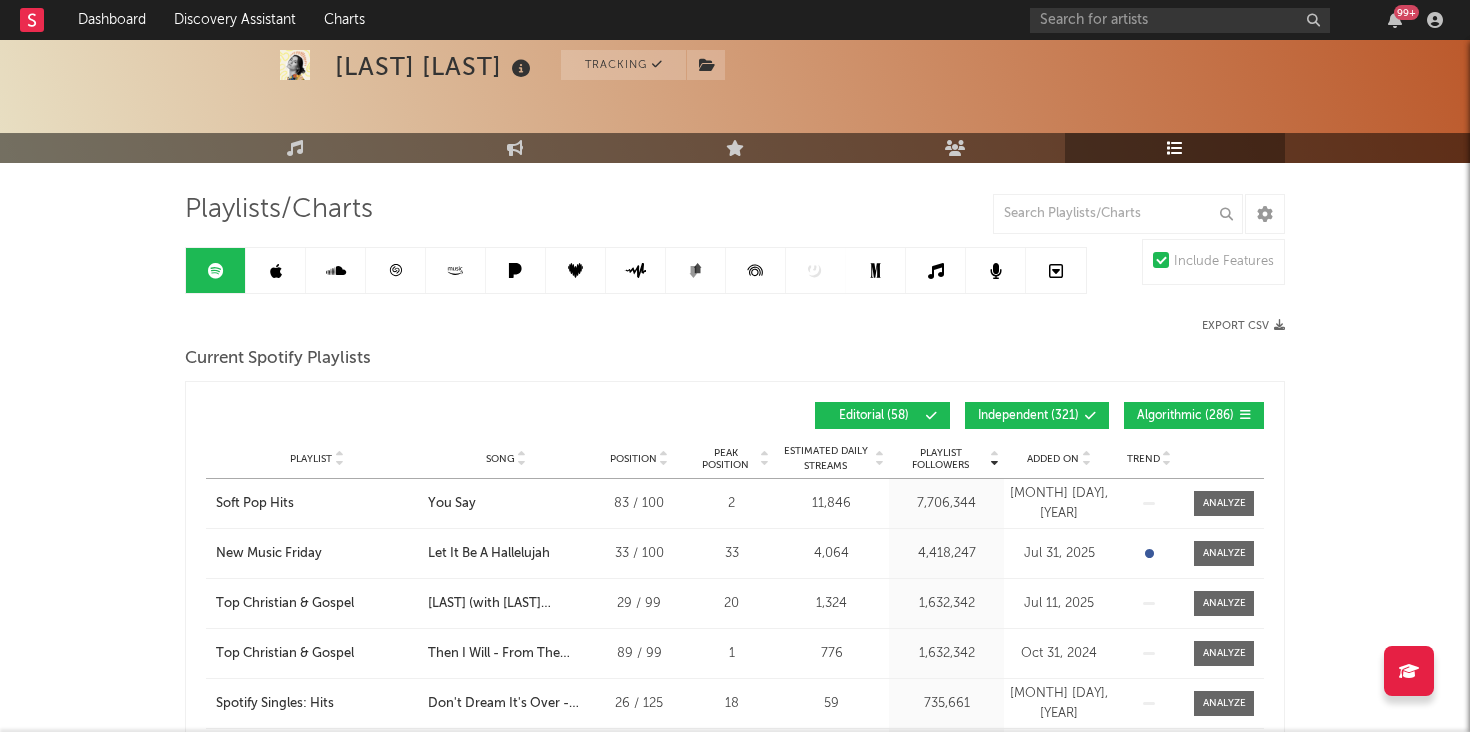scroll, scrollTop: 79, scrollLeft: 0, axis: vertical 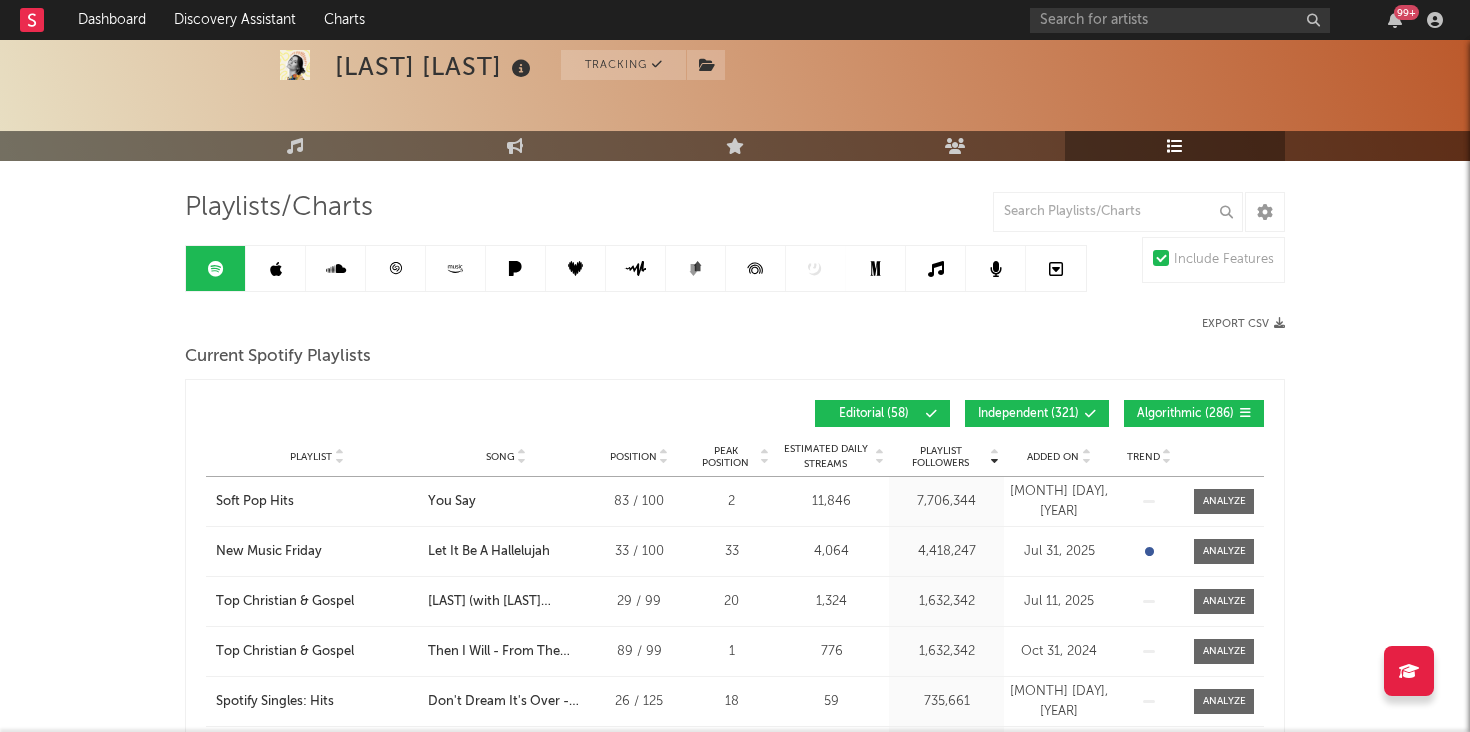 click at bounding box center (1086, 461) 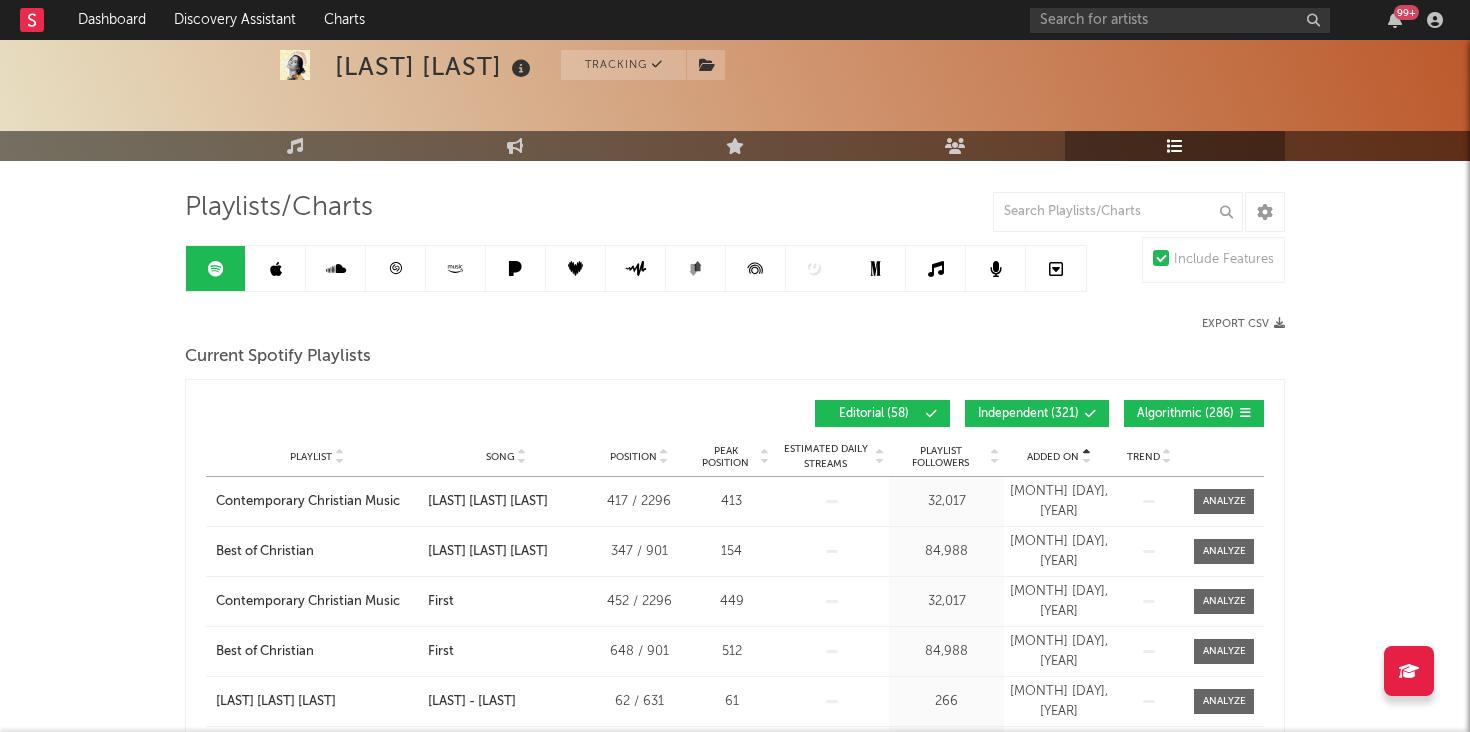 click at bounding box center (1086, 461) 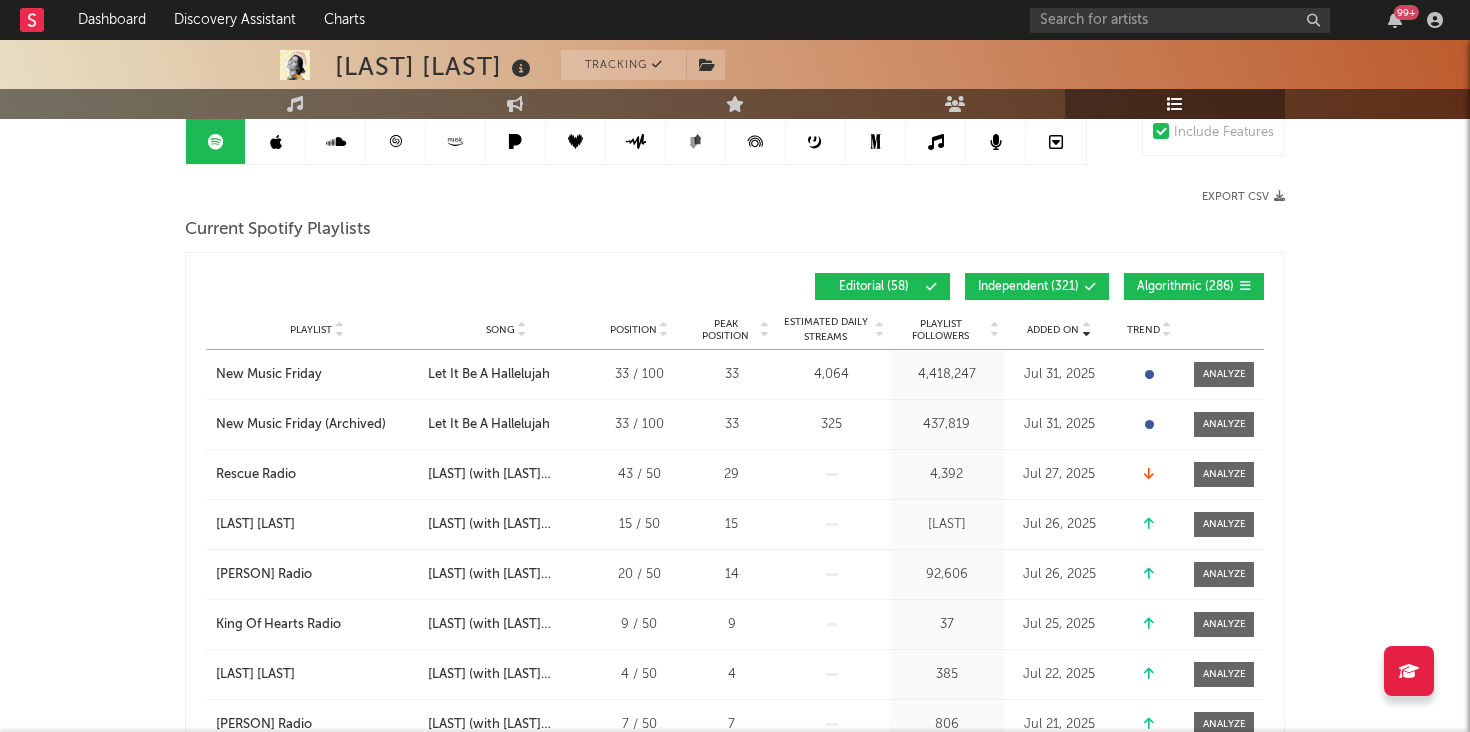 scroll, scrollTop: 0, scrollLeft: 0, axis: both 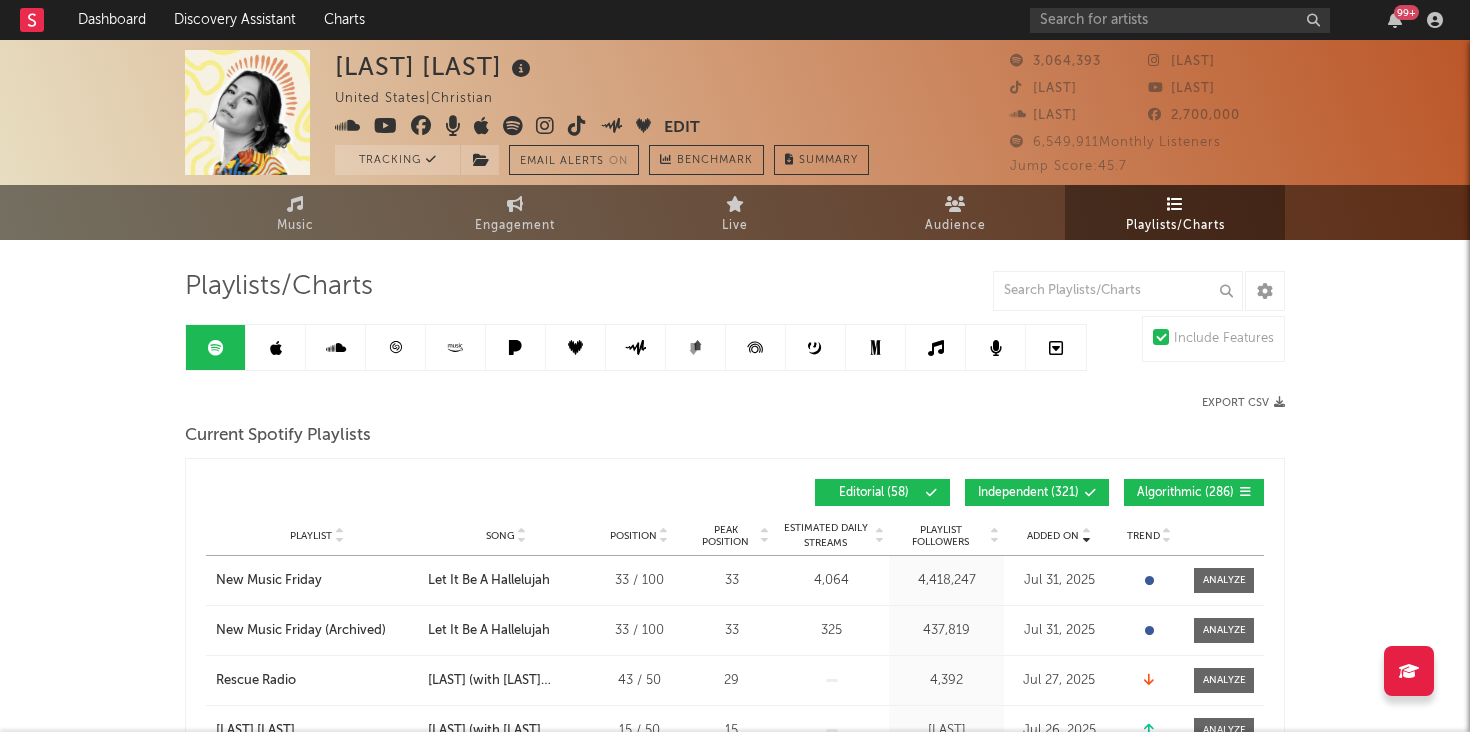 click at bounding box center (276, 348) 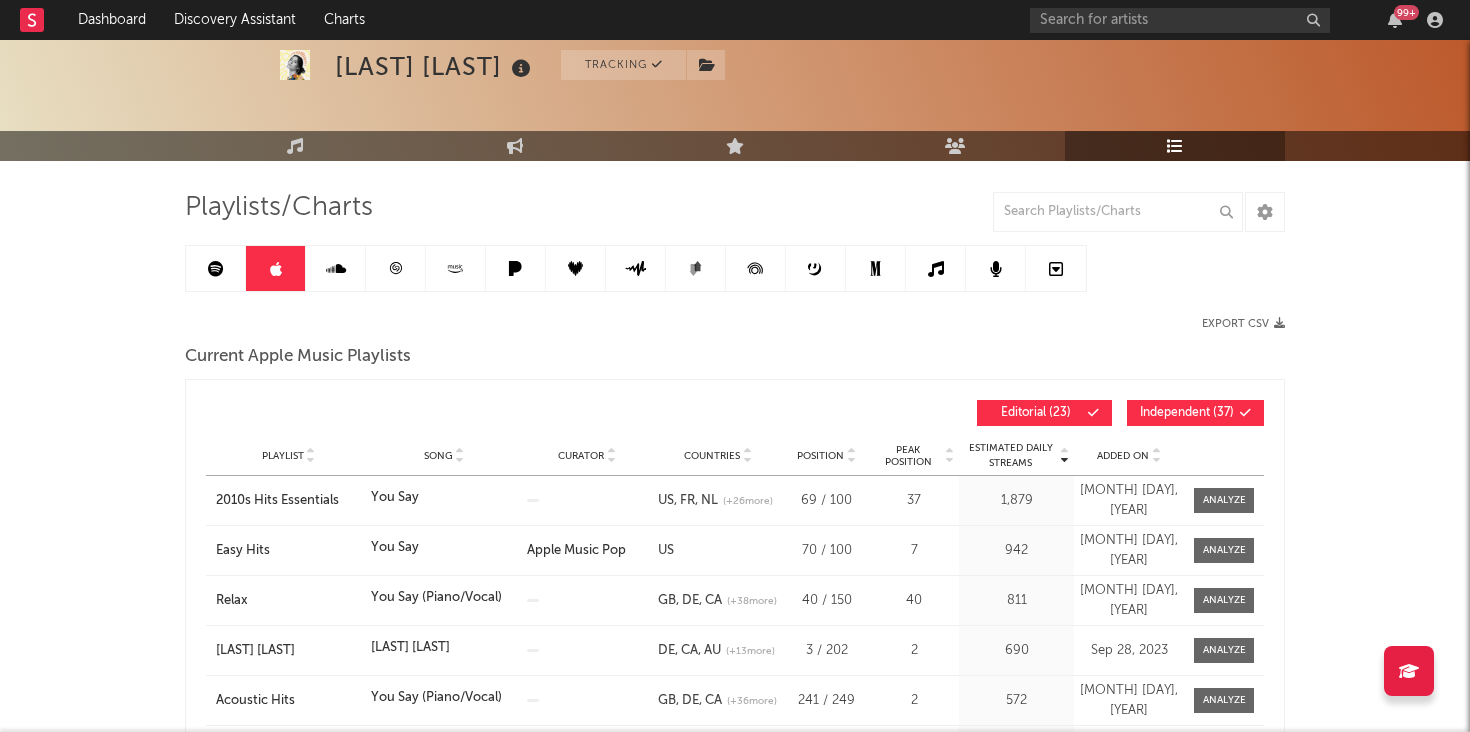 scroll, scrollTop: 112, scrollLeft: 0, axis: vertical 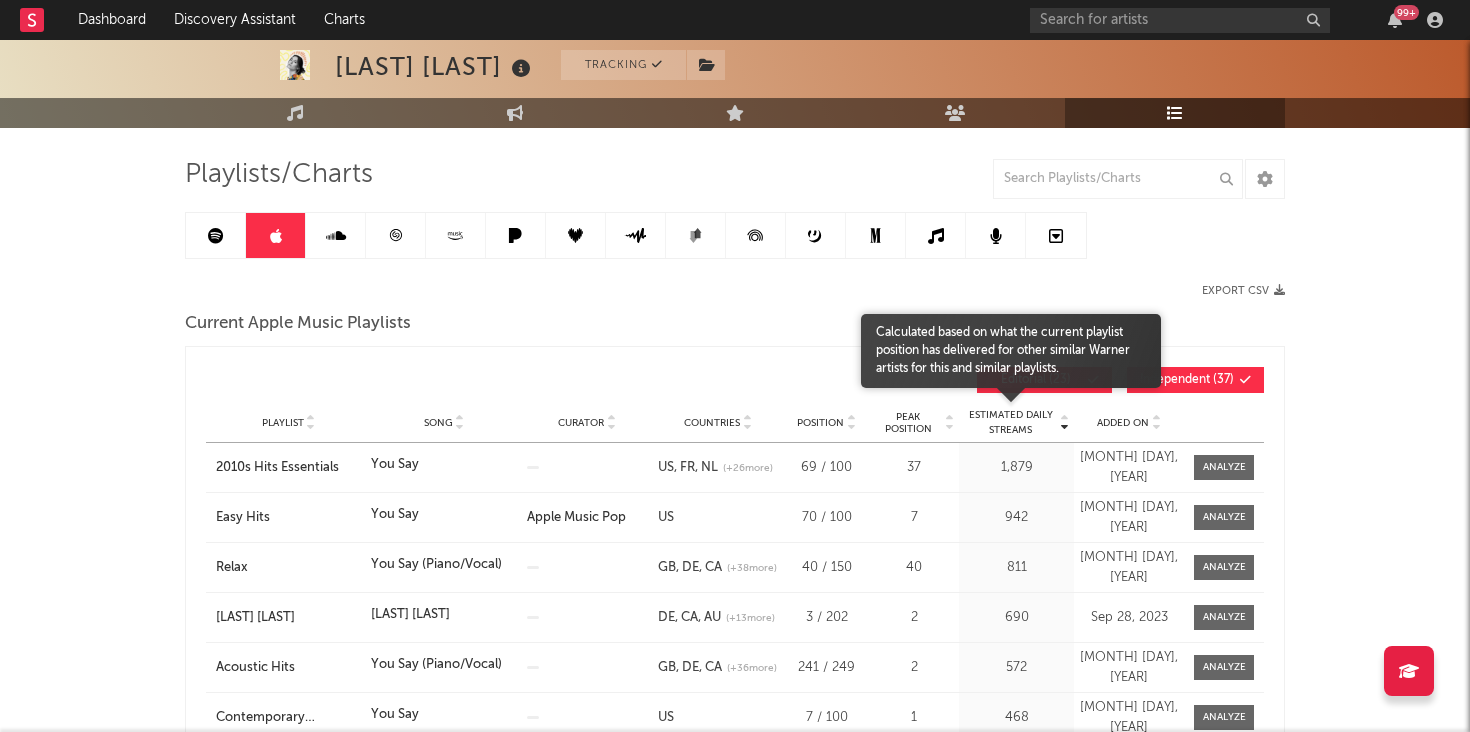 click at bounding box center [1011, 413] 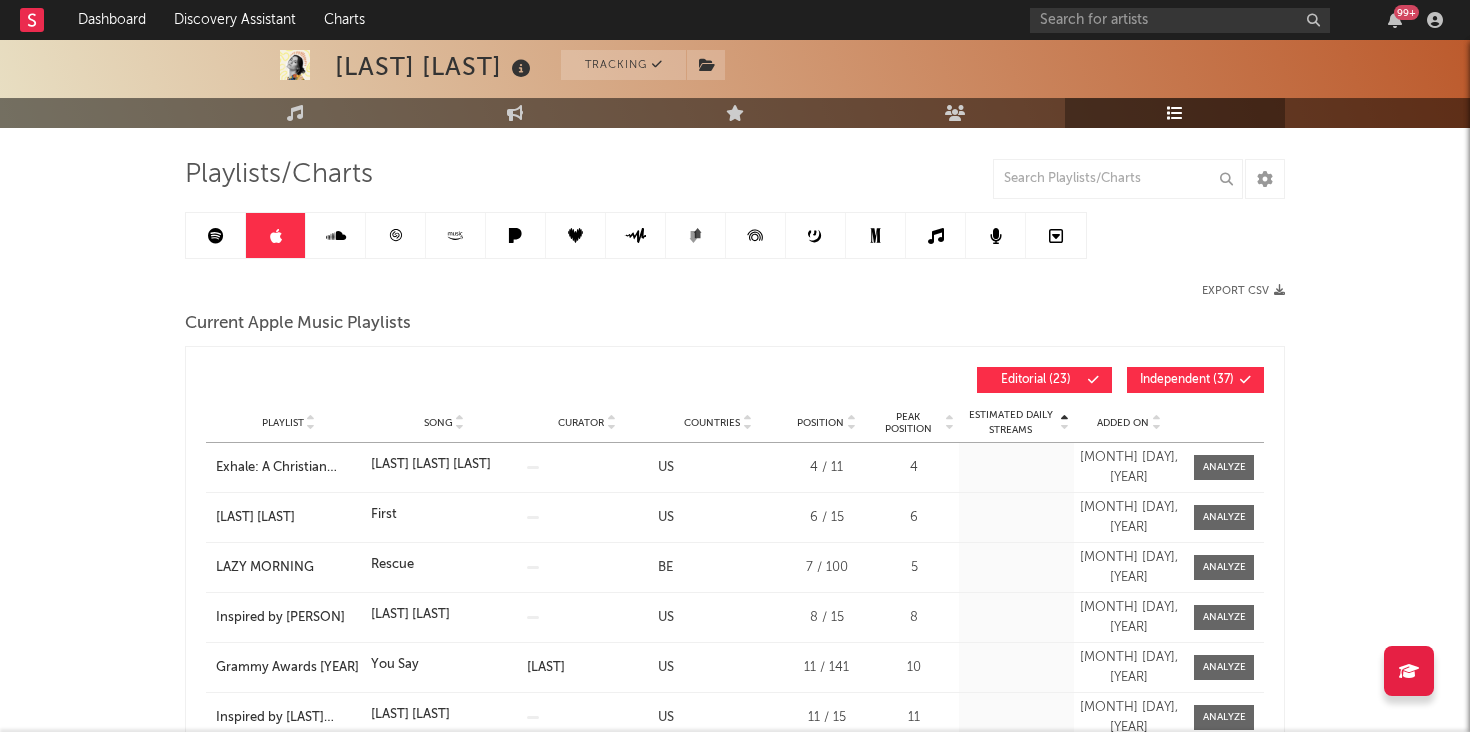 click on "Dashboard Discovery Assistant Charts 99 + Notifications Settings Mark all as read All Growth Releases/Events Playlisting Today [PERSON] 12:40am '[SONG TITLE]' was added to New Music Daily (US) on Apple Music. It's at position 50. Yesterday [PERSON] 11:00pm '[SONG TITLE]' was added to Spotify's New Music Friday playlist (4.42M followers) at position 33. [PERSON] 7:00pm Released a new Spotify album - [SONG TITLE]. [PERSON] 11:43am Released 4 new YouTube videos. [PERSON] 9:45am Released a new YouTube video - His Hands Part 16 #husband #wife #marriage #lovesong #countrymusic #shorts. The [PERSON] 3:33am Added 19.0x more YouTube subscribers than their usual daily growth (+100 compared to +5 on average). [MONTH] [DAY], [YEAR] [PERSON] and The Dirty South 6:40pm Released a new YouTube video - Cody Parks & The Dirty South - Live in Sturgis July 31 & Aug 1 at Kickstands #sturgis #countrymetal. [PERSON] 5:46pm [PERSON] 4:00pm [PERSON] 4:58am [PERSON] On" at bounding box center [735, 2275] 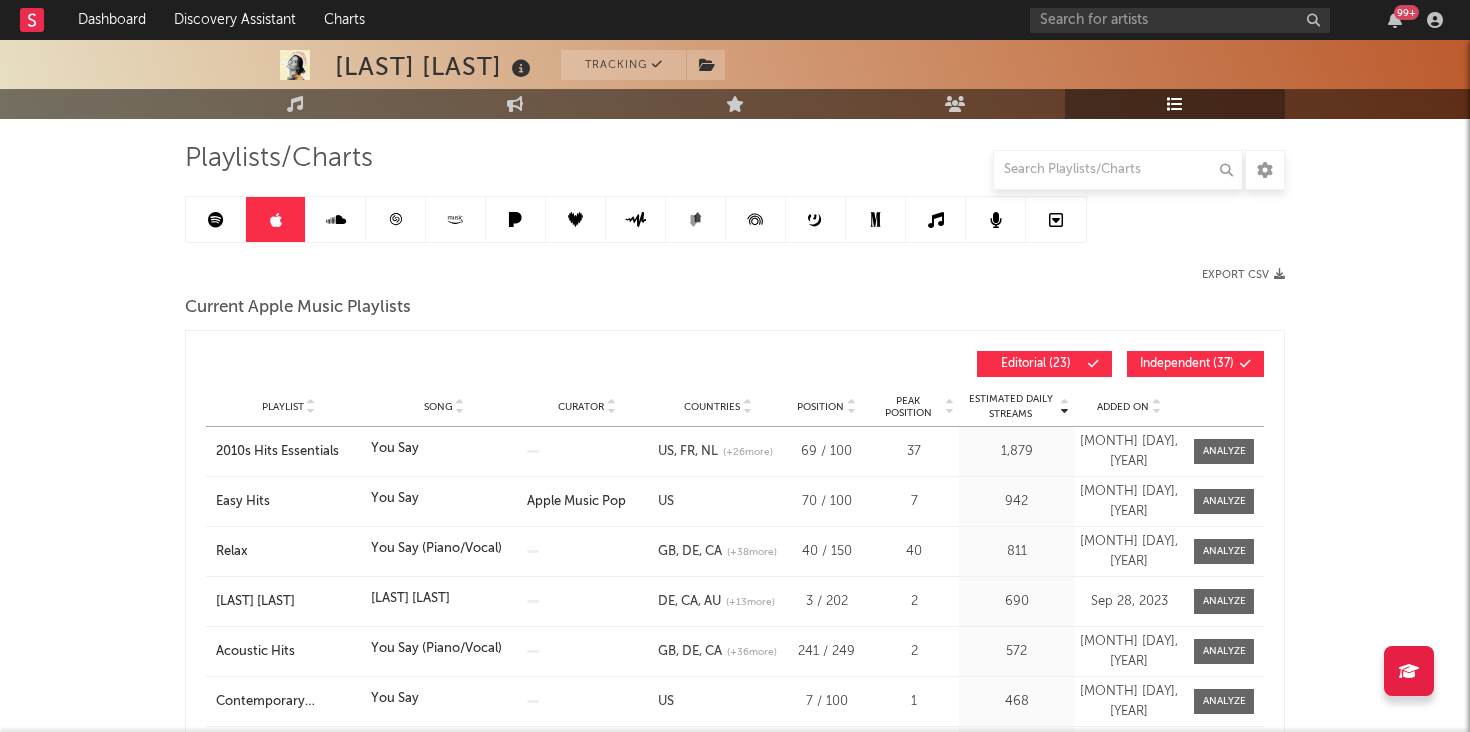 scroll, scrollTop: 131, scrollLeft: 0, axis: vertical 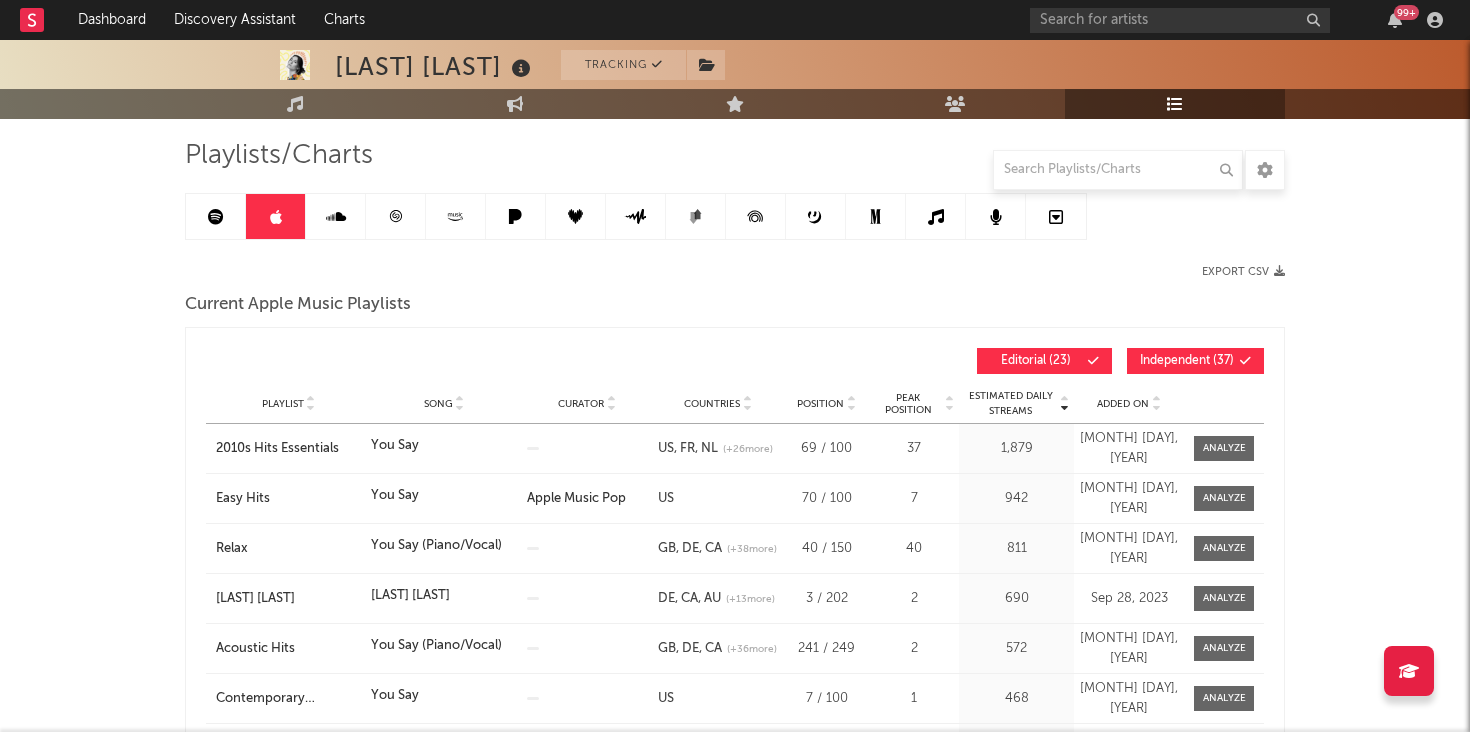 click on "Independent ( 37 )" at bounding box center (1187, 361) 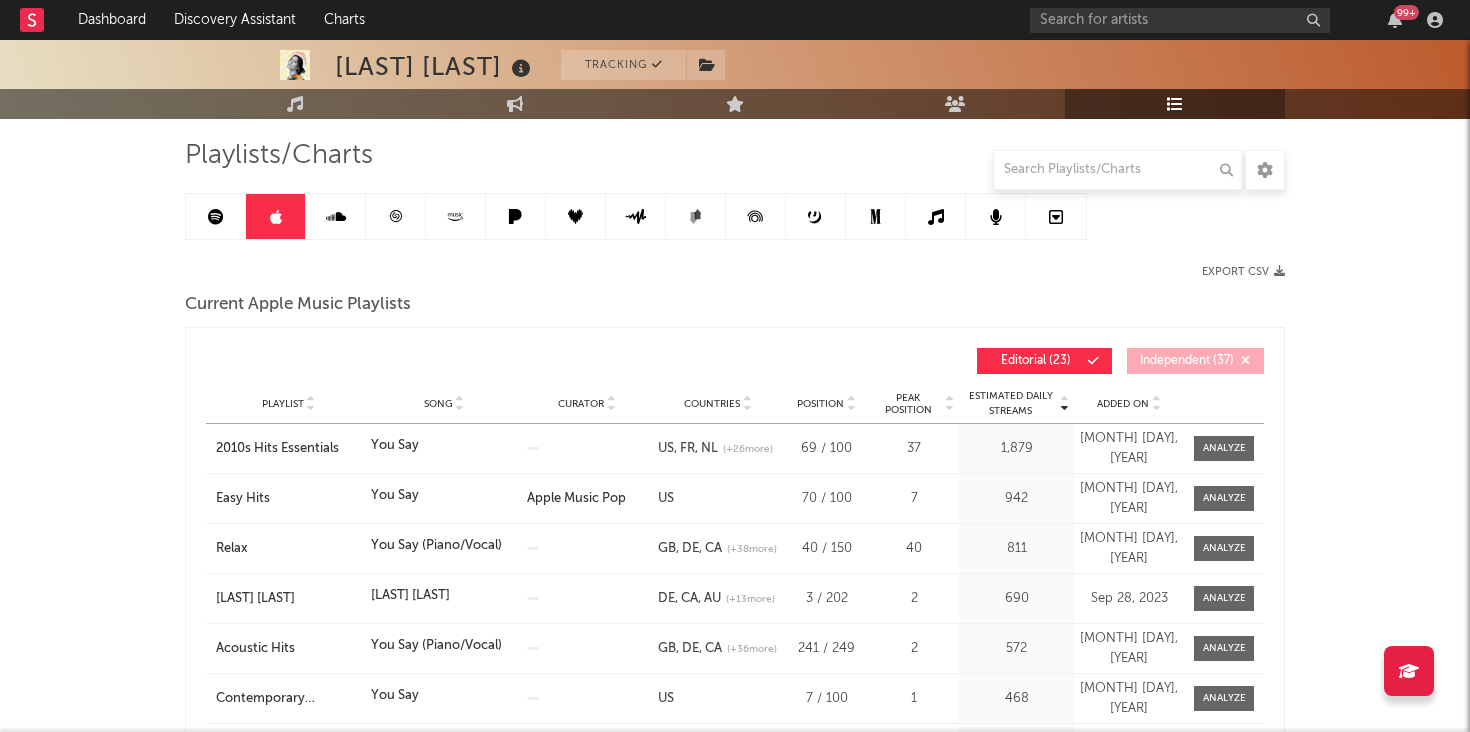 click at bounding box center (1156, 400) 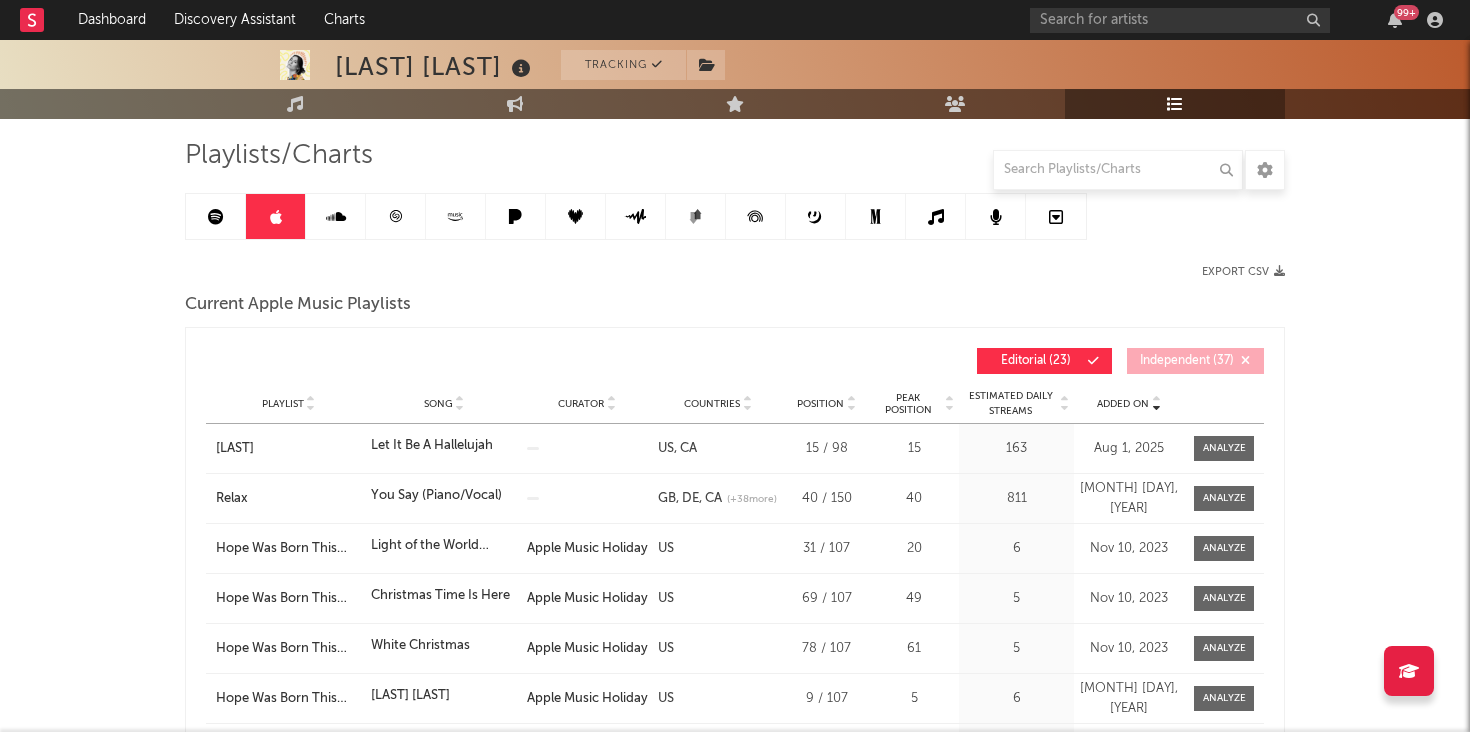click at bounding box center (336, 217) 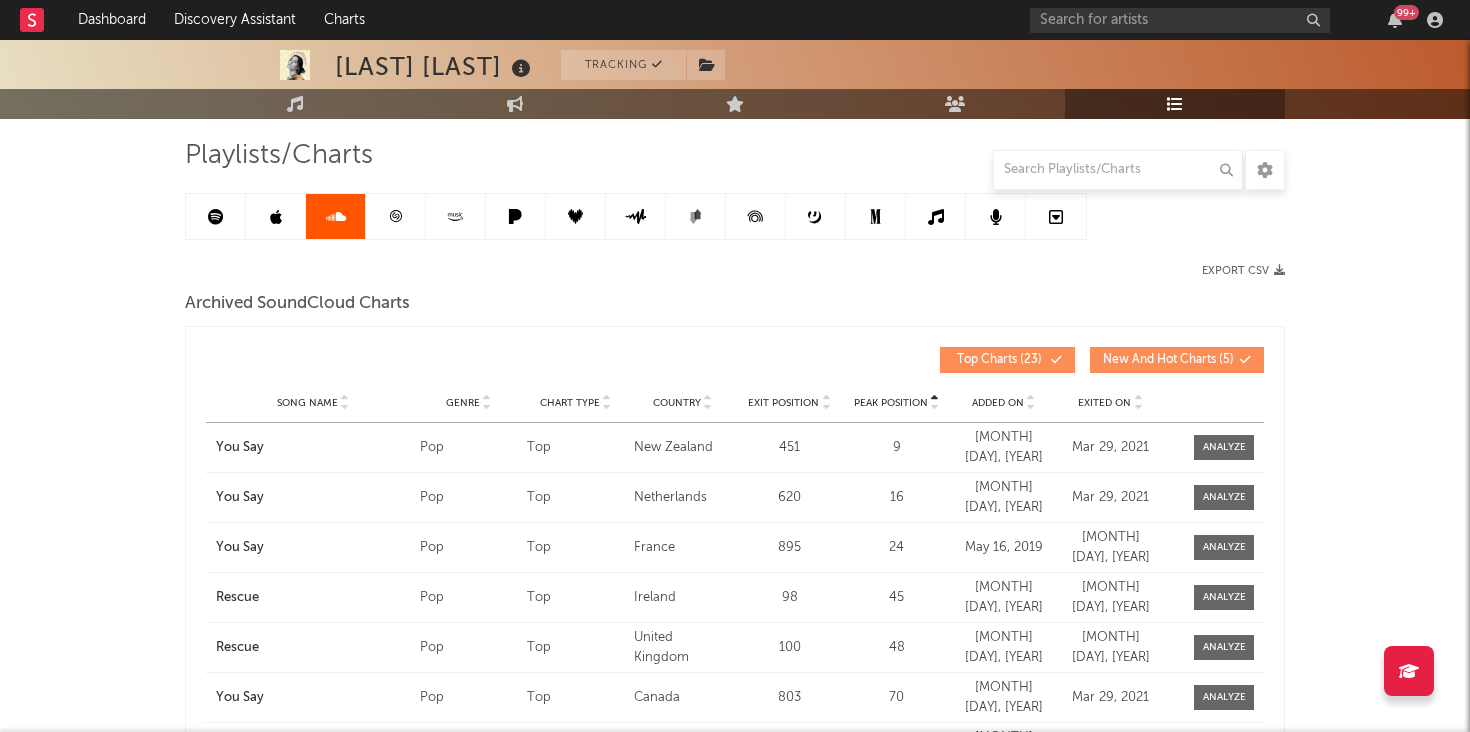 click at bounding box center [1138, 399] 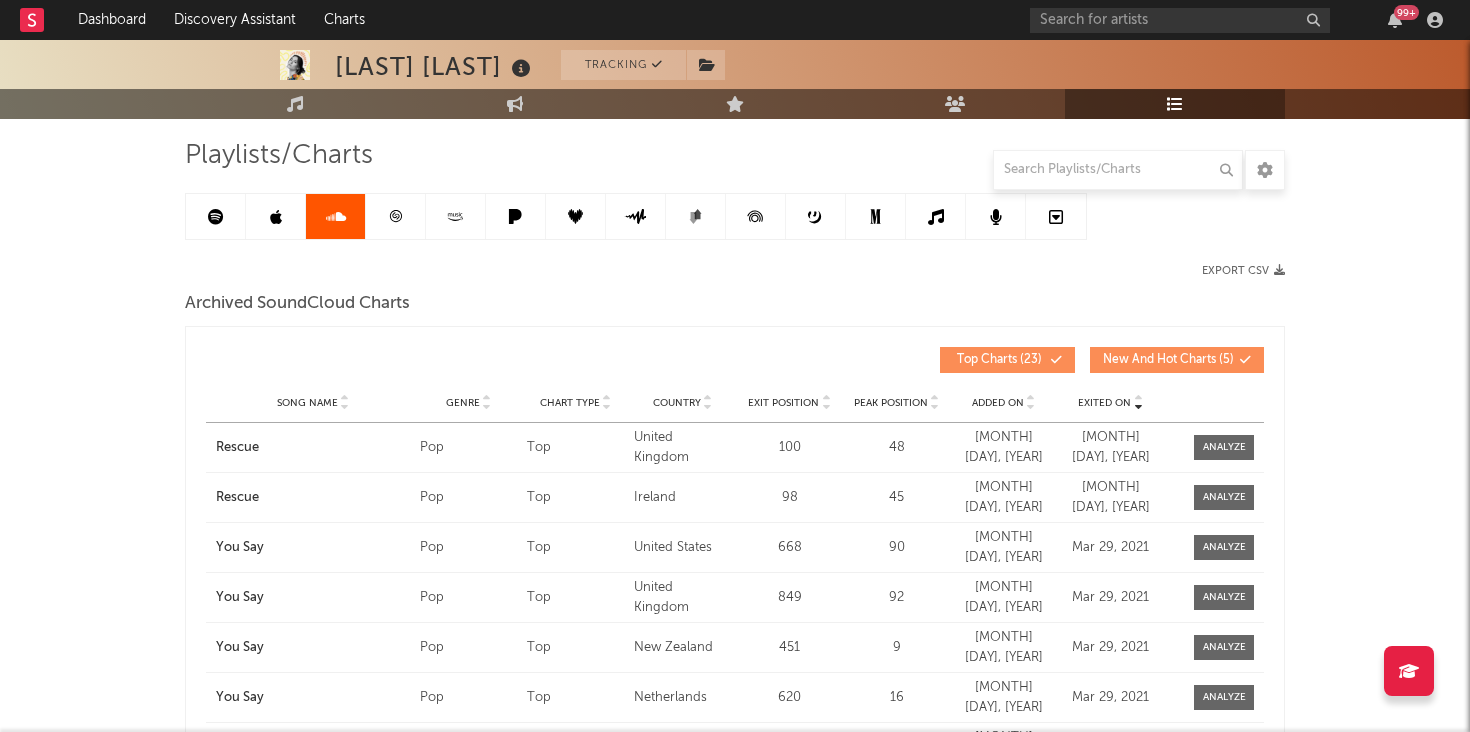 click at bounding box center (1138, 399) 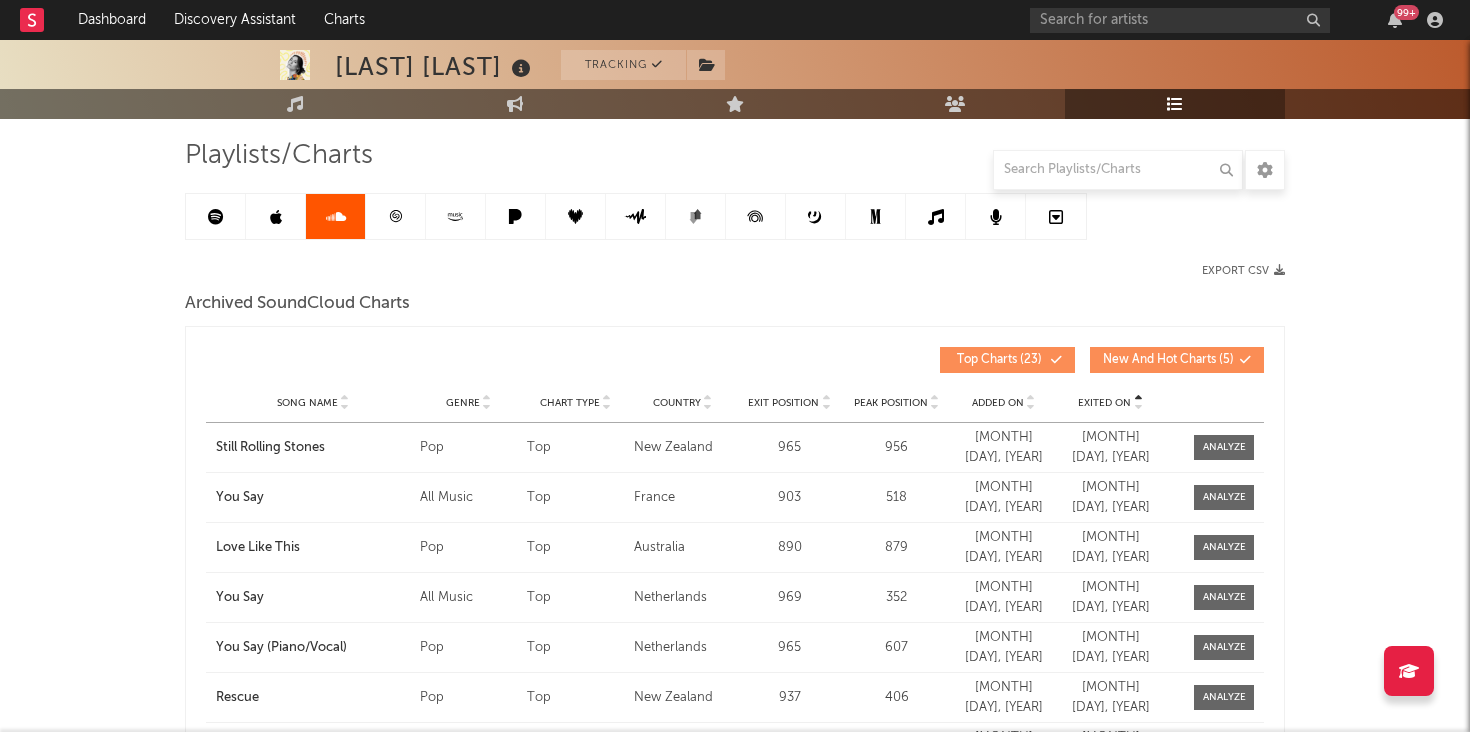 click at bounding box center (1138, 407) 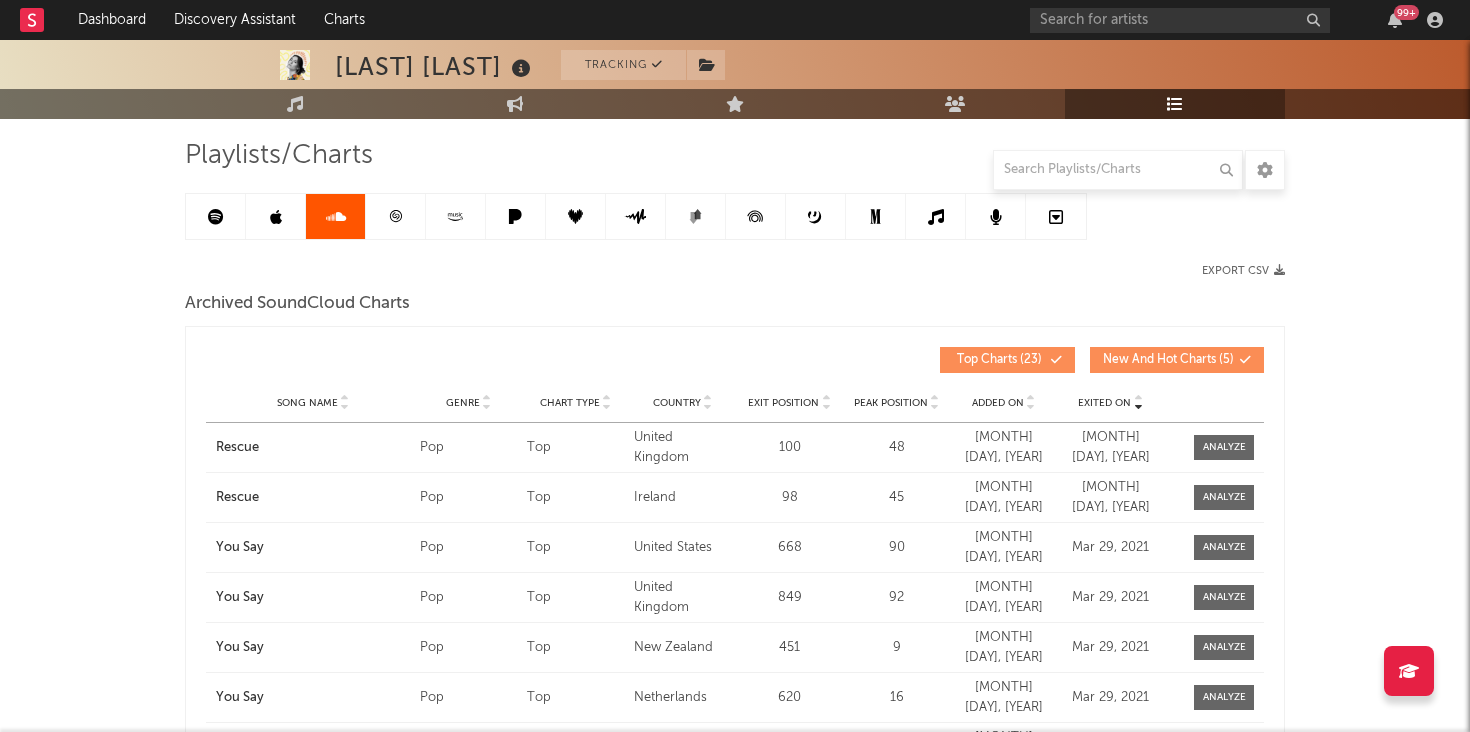 click 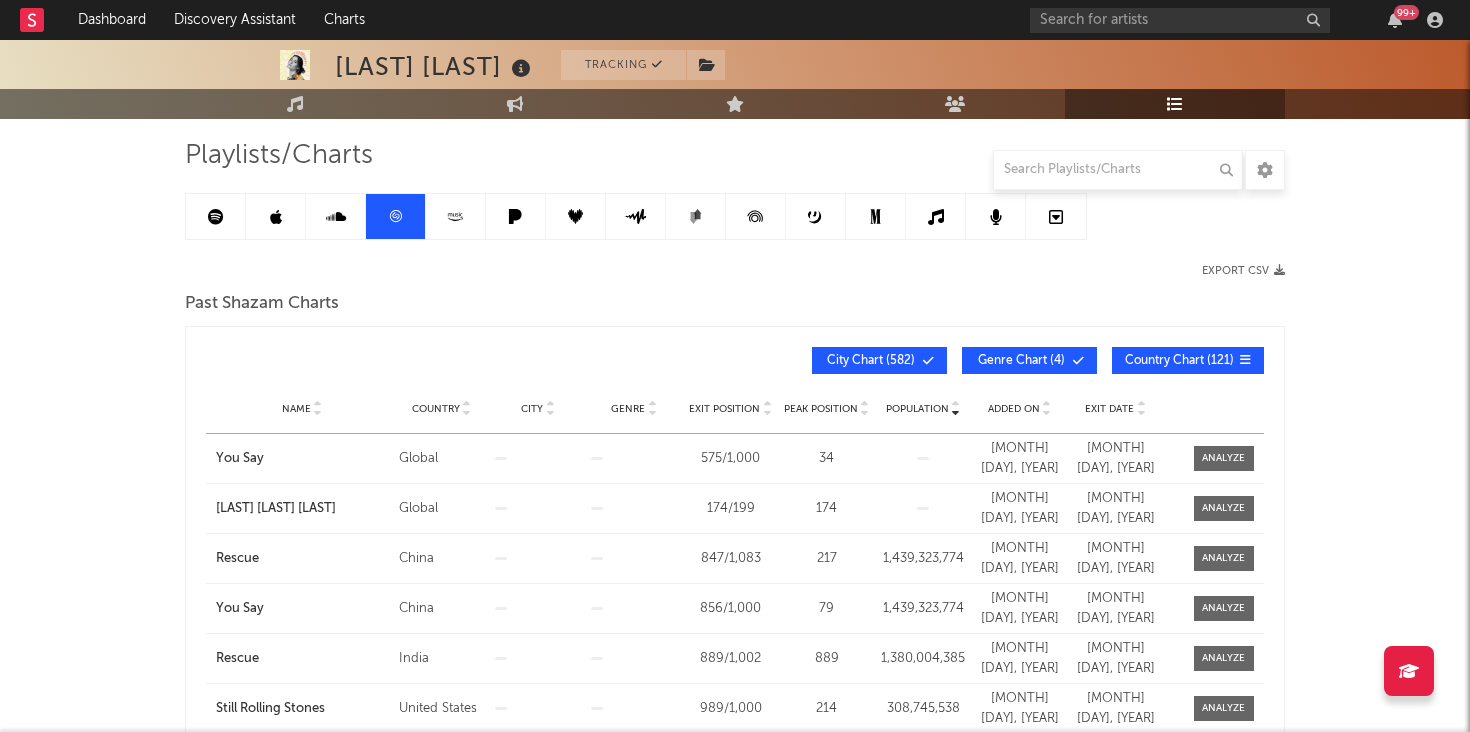 click 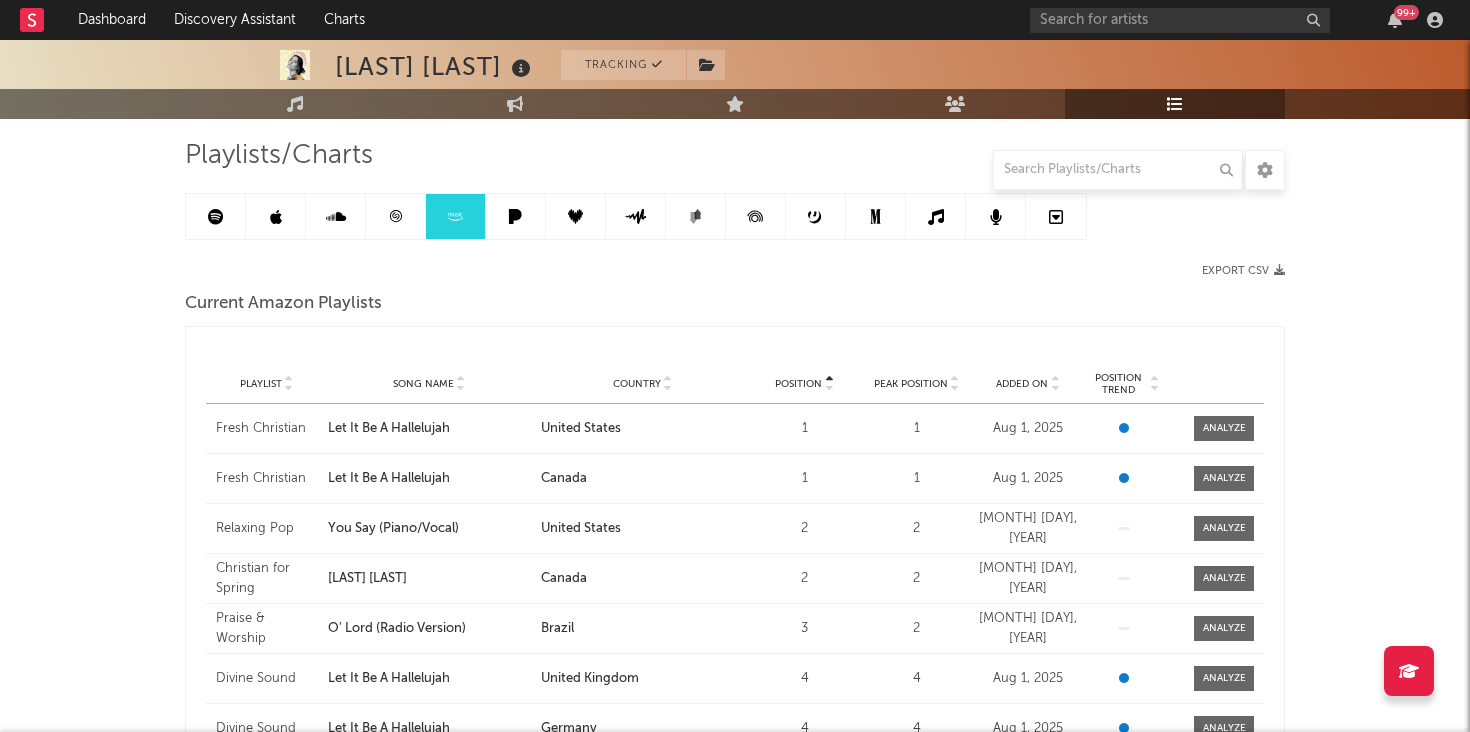 click at bounding box center (1055, 388) 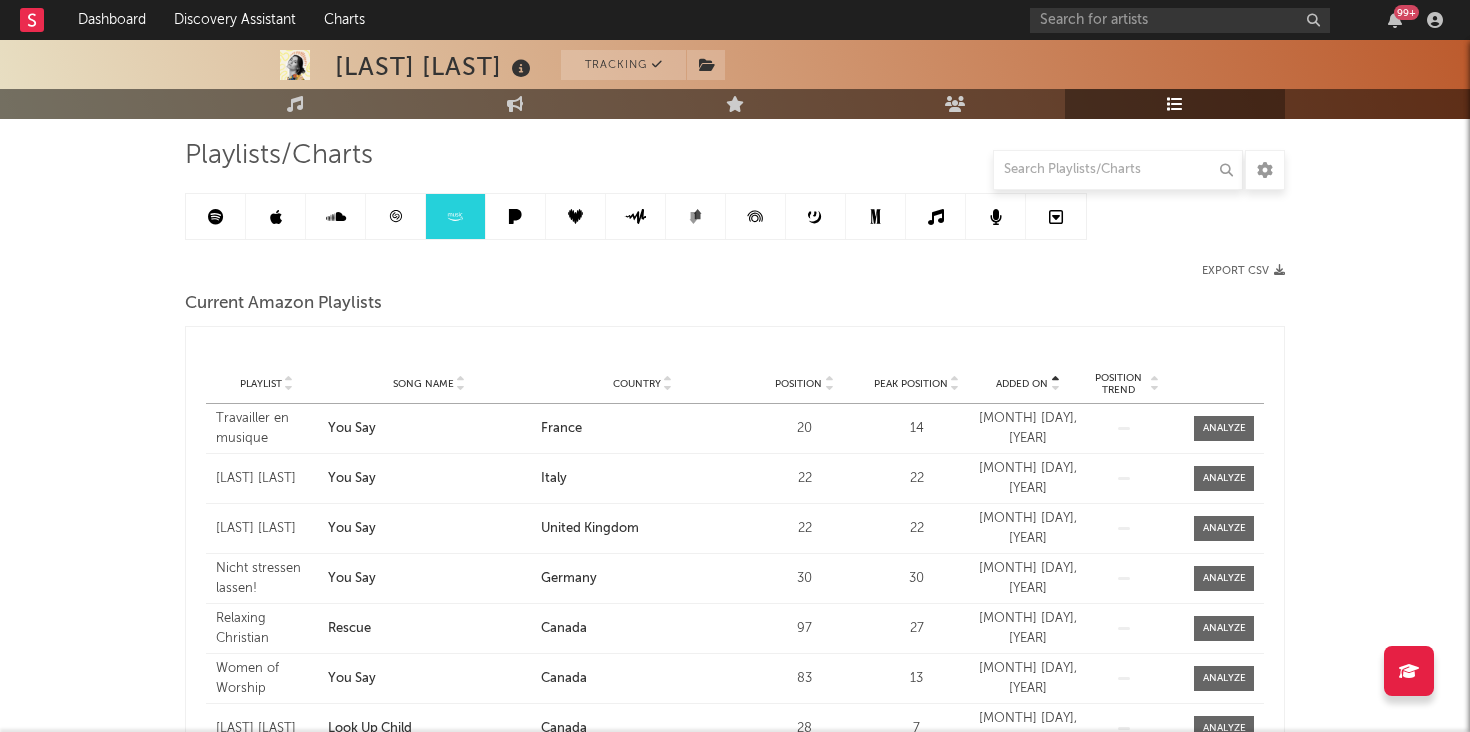 click at bounding box center (1055, 388) 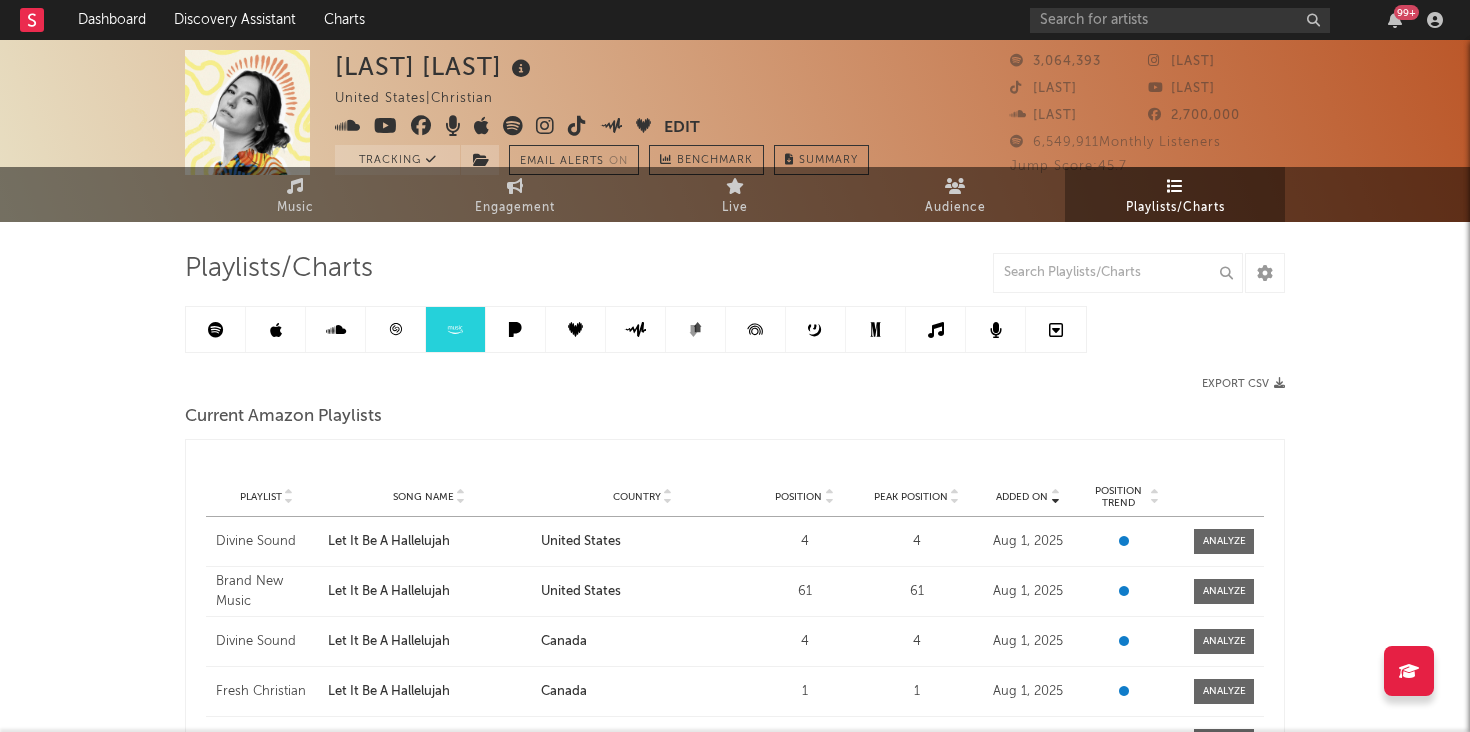 scroll, scrollTop: 0, scrollLeft: 0, axis: both 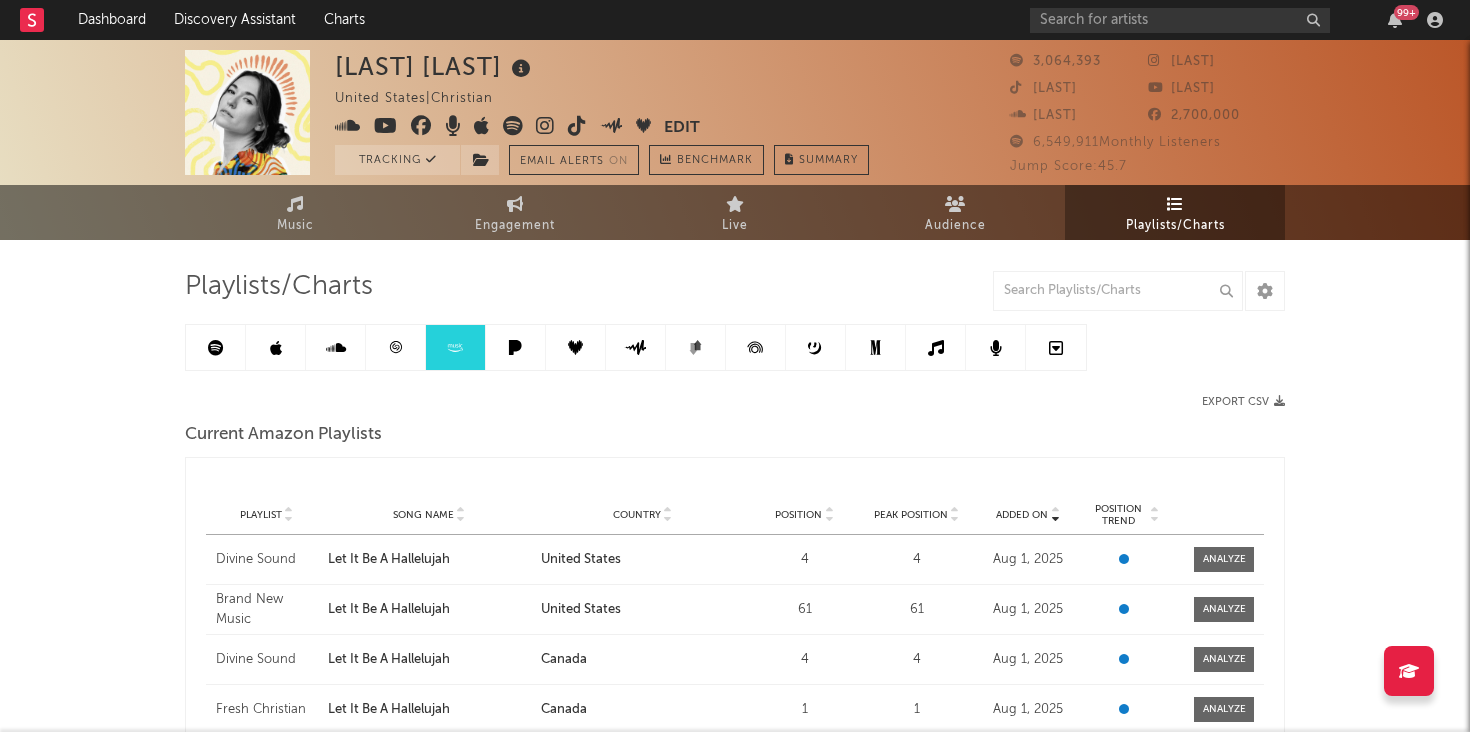 click 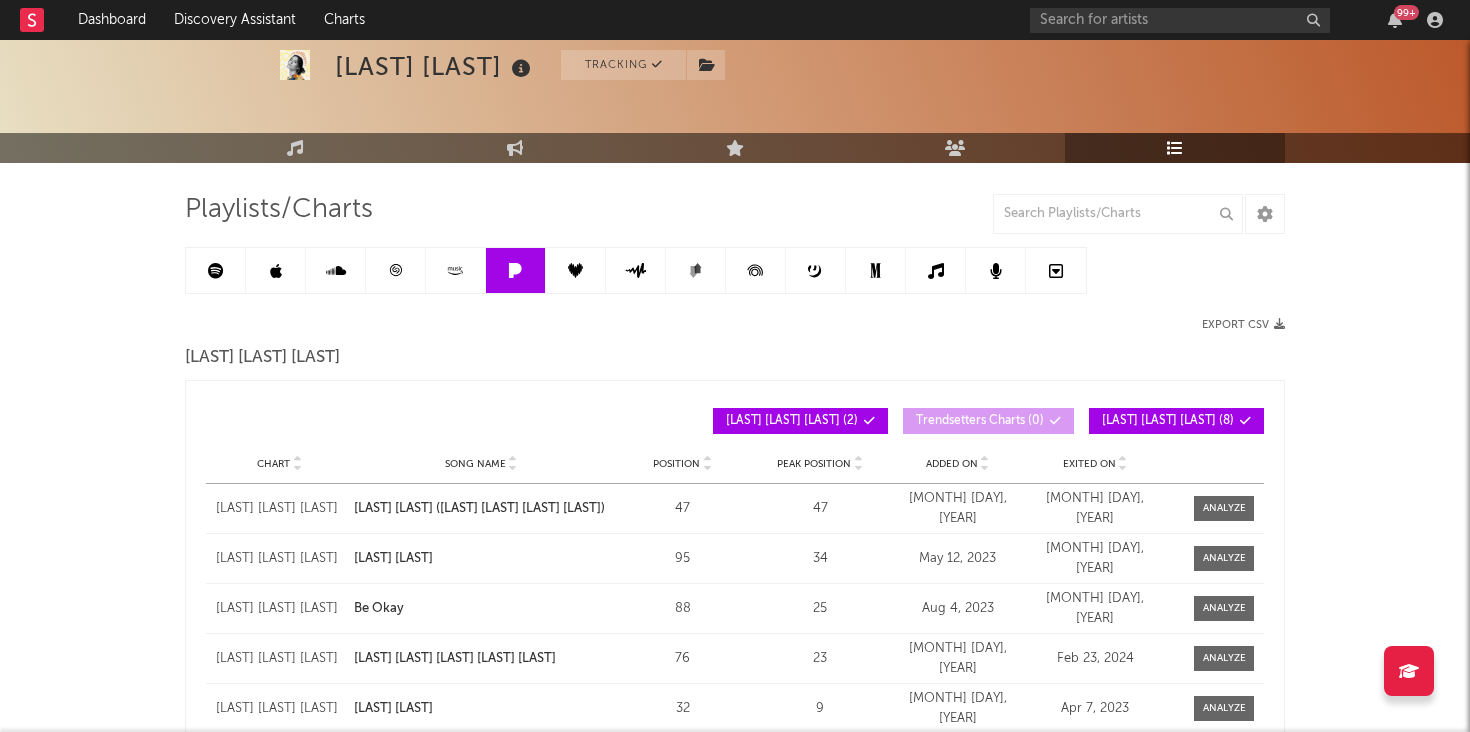 scroll, scrollTop: 84, scrollLeft: 0, axis: vertical 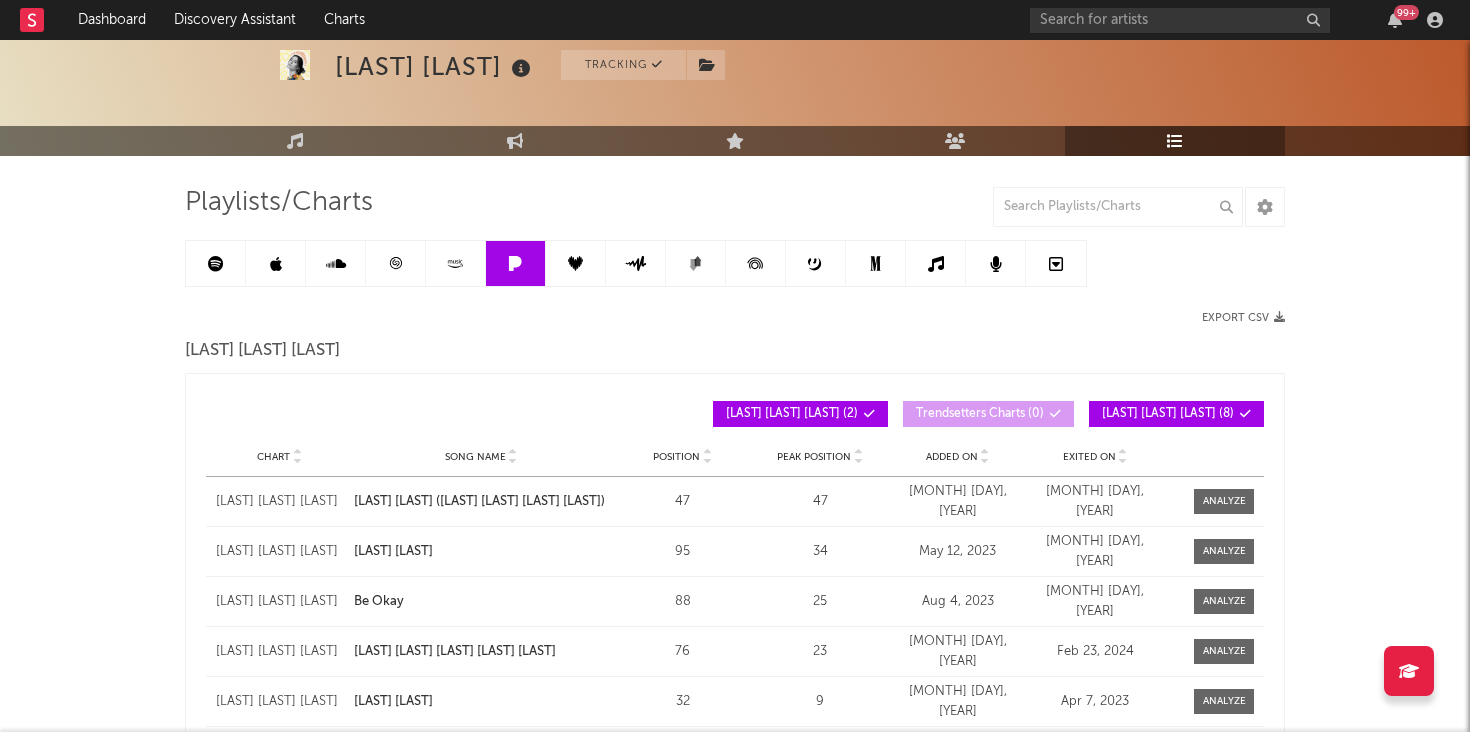 click at bounding box center [985, 461] 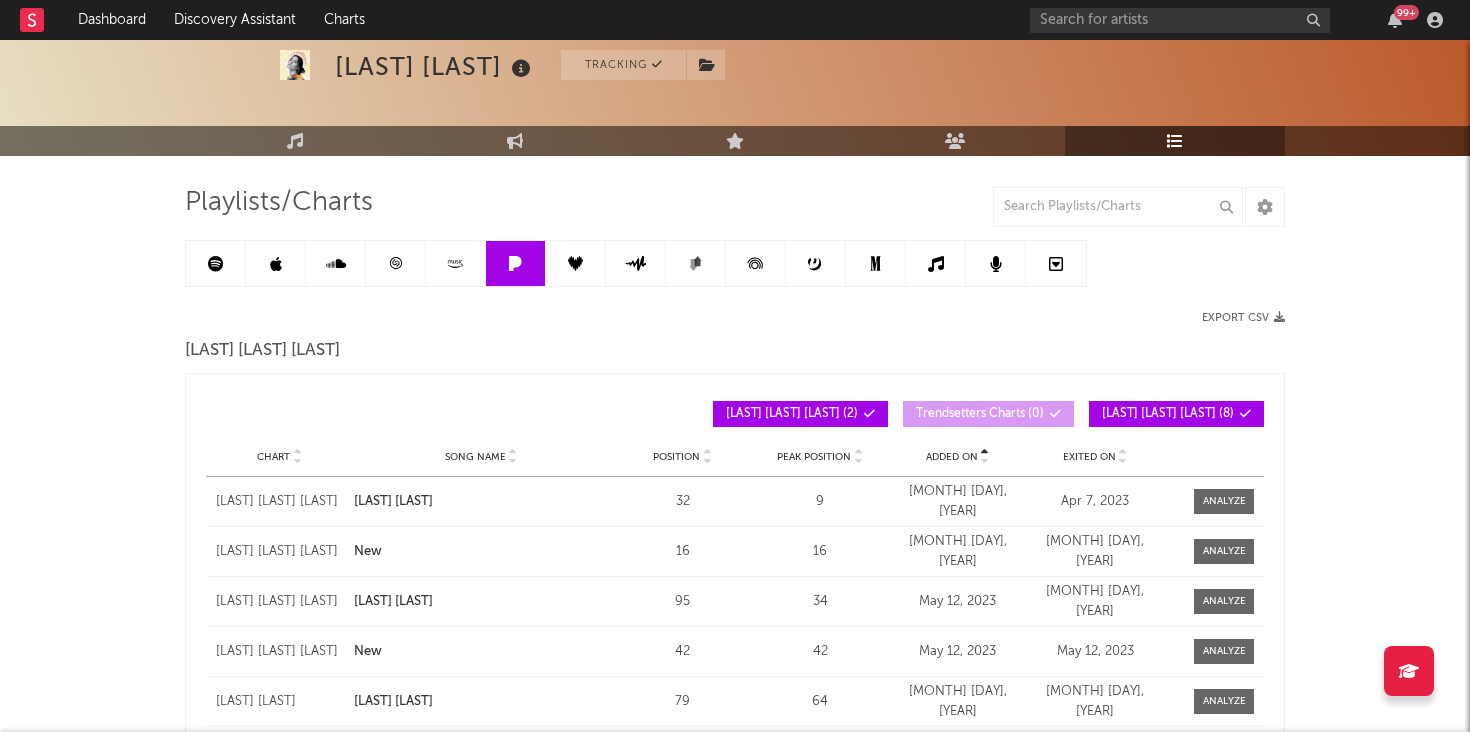 click at bounding box center (985, 461) 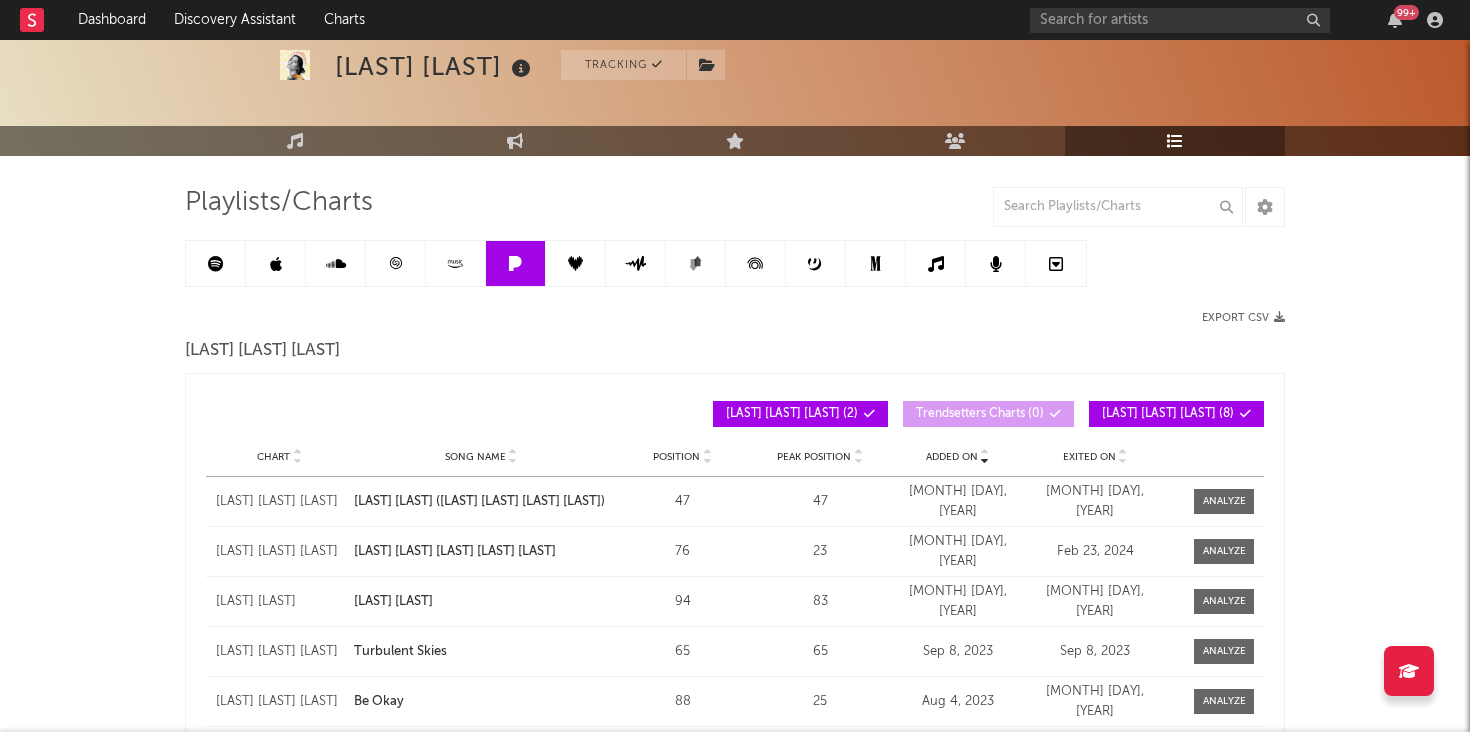 click 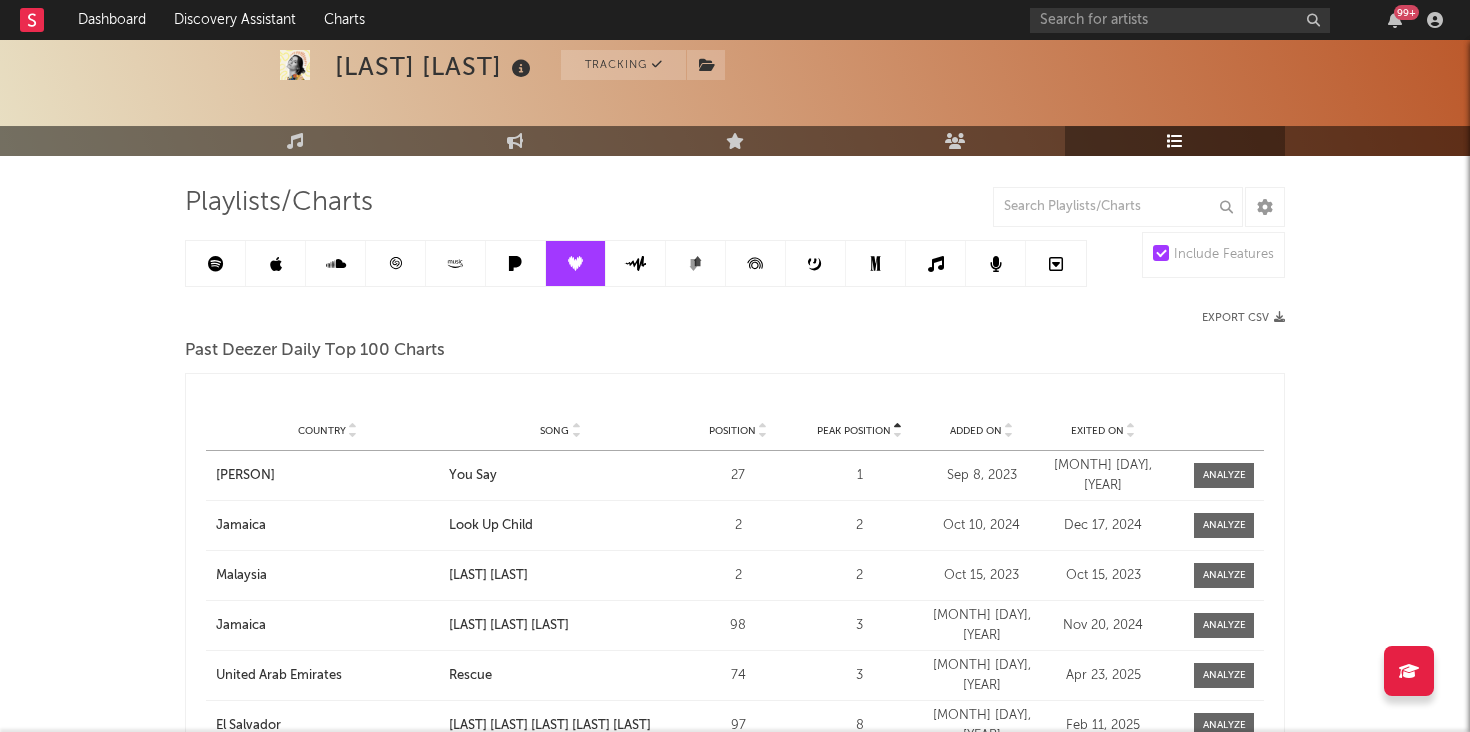 click at bounding box center [1009, 435] 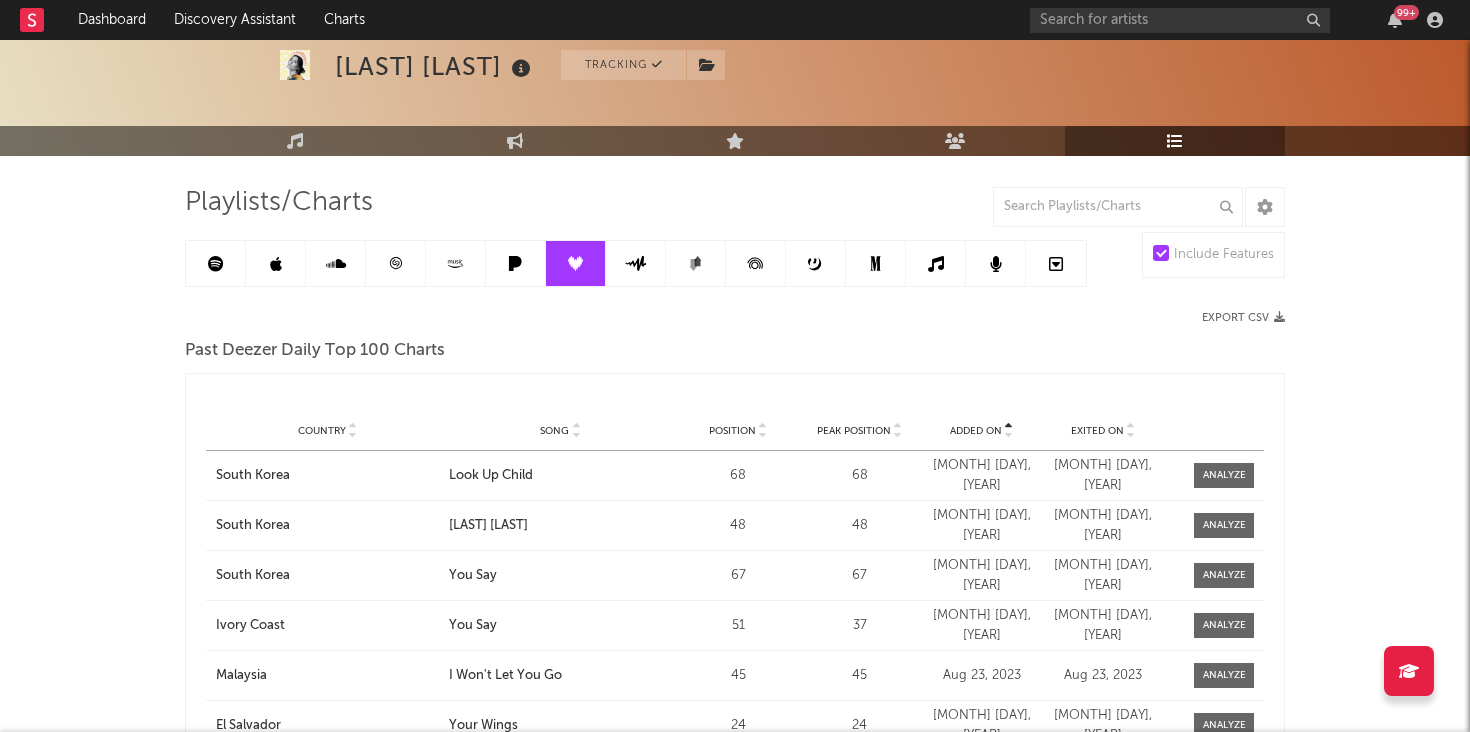 click at bounding box center (1009, 435) 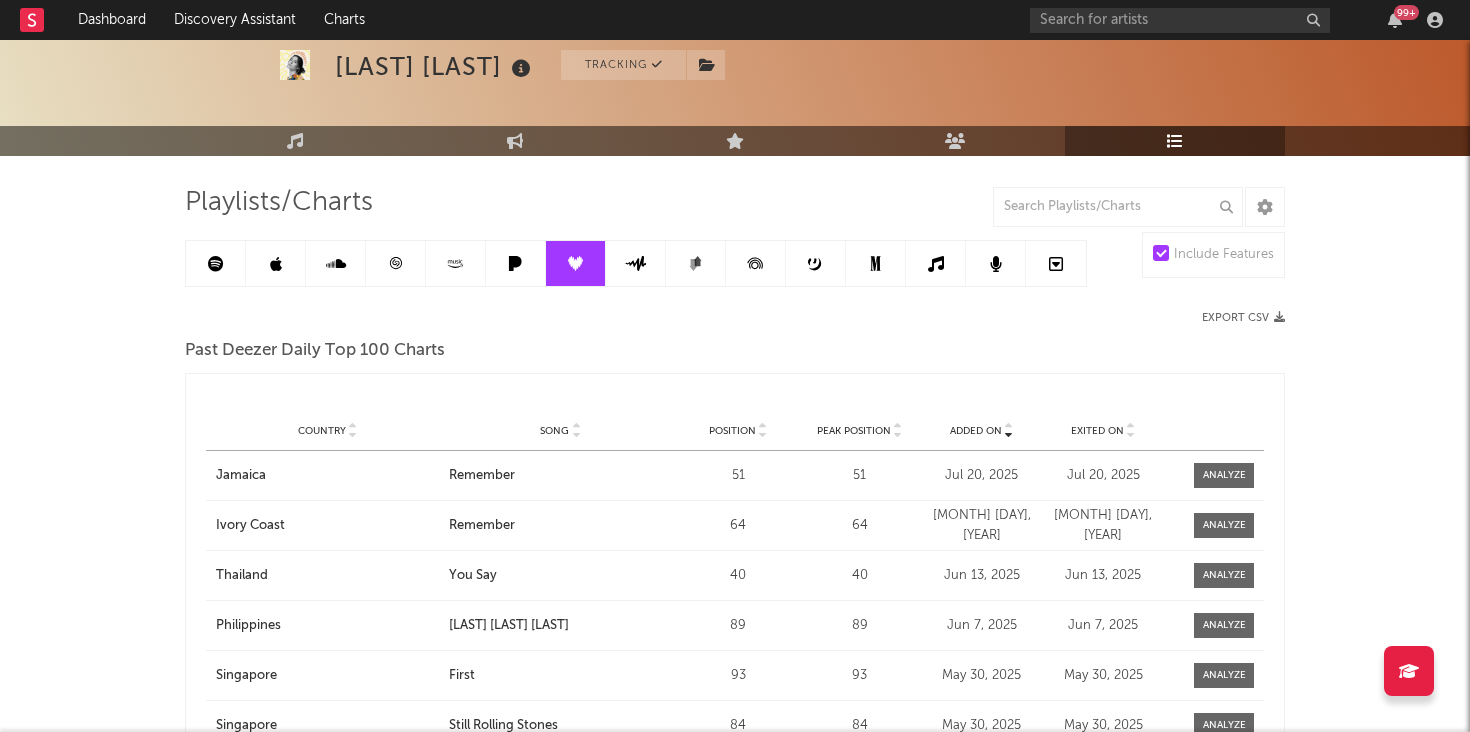 click 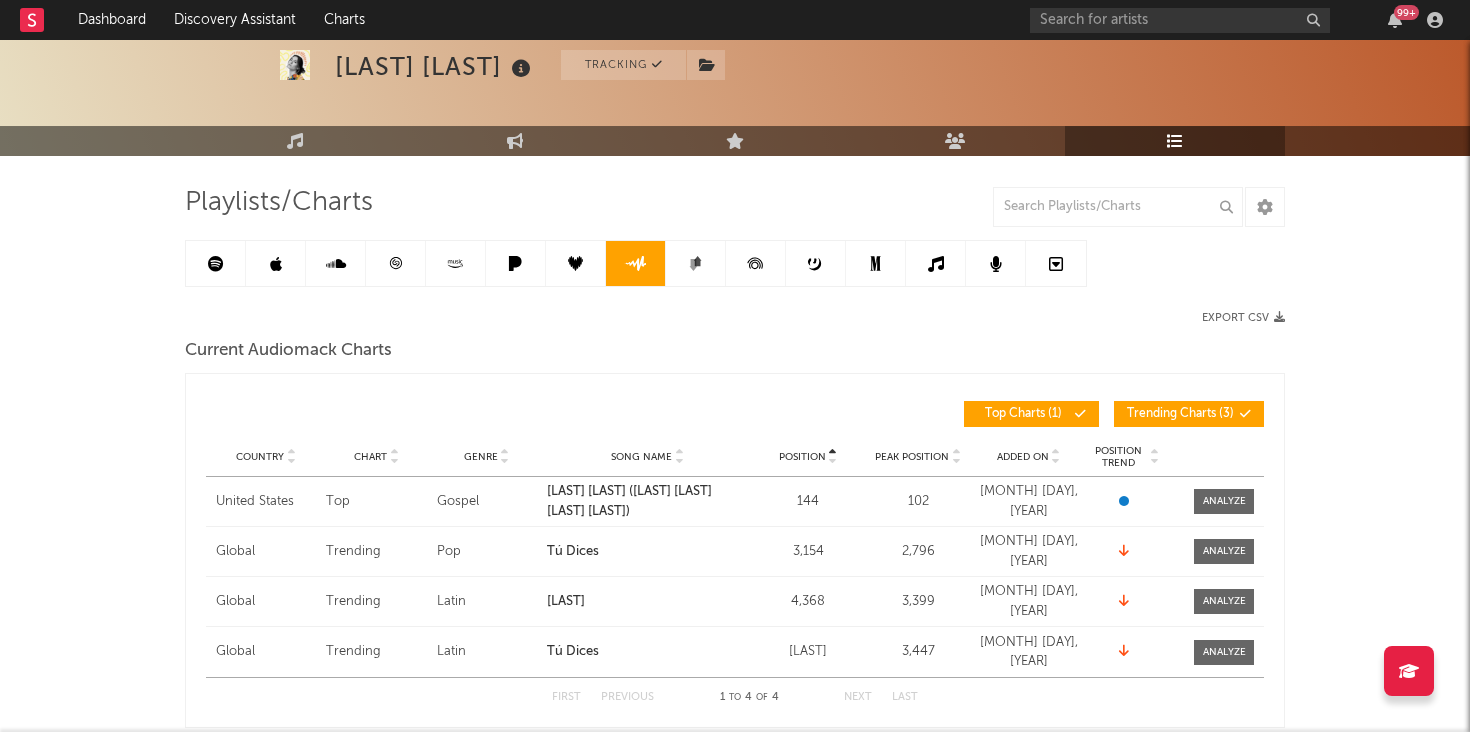 click at bounding box center (696, 263) 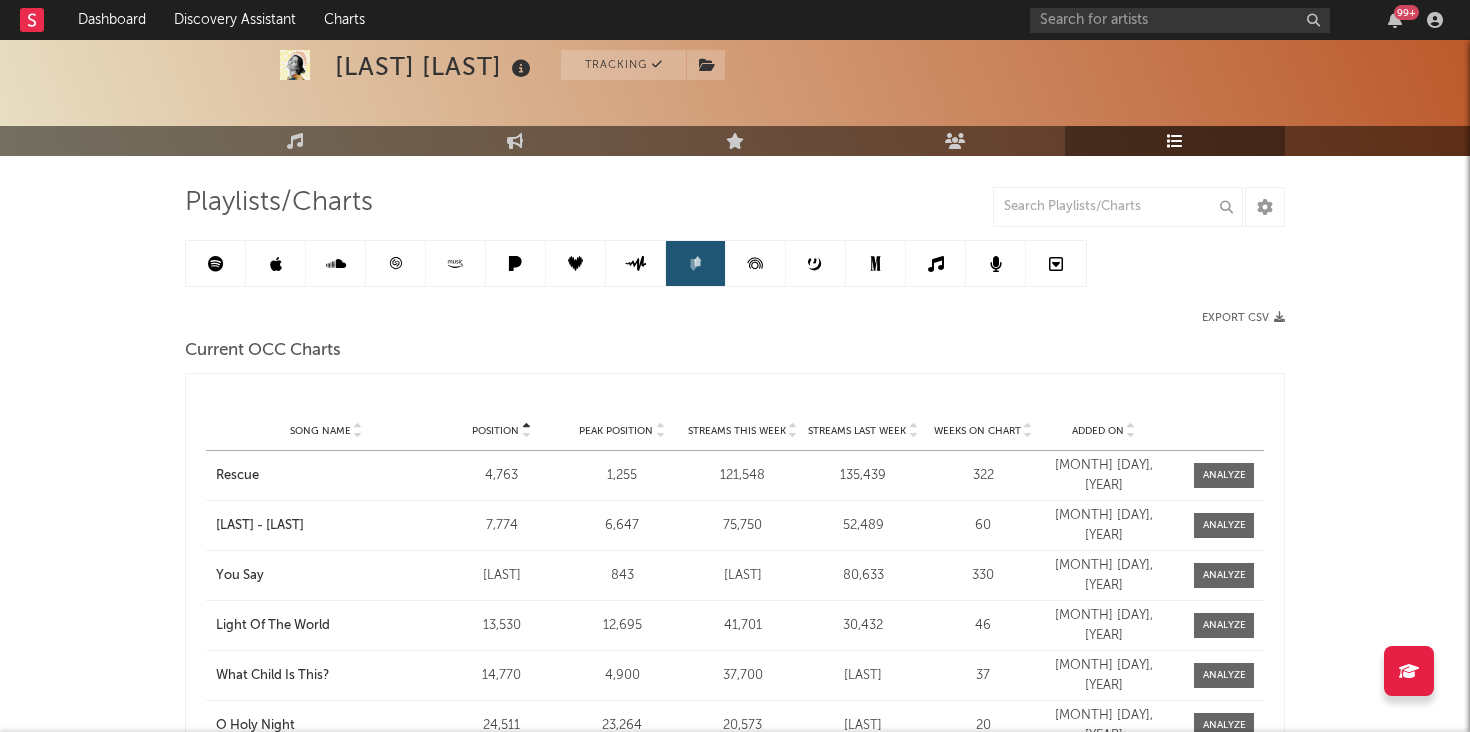 click 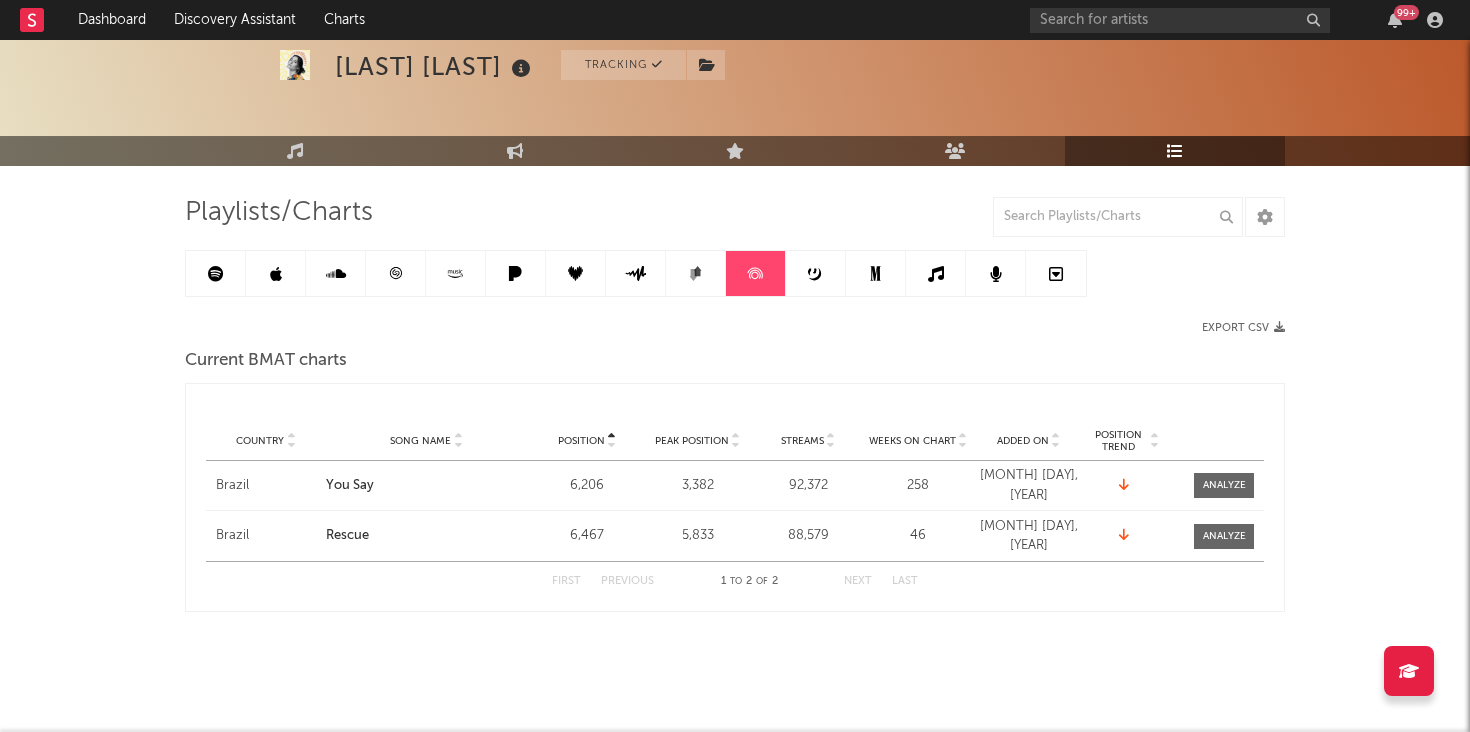 click 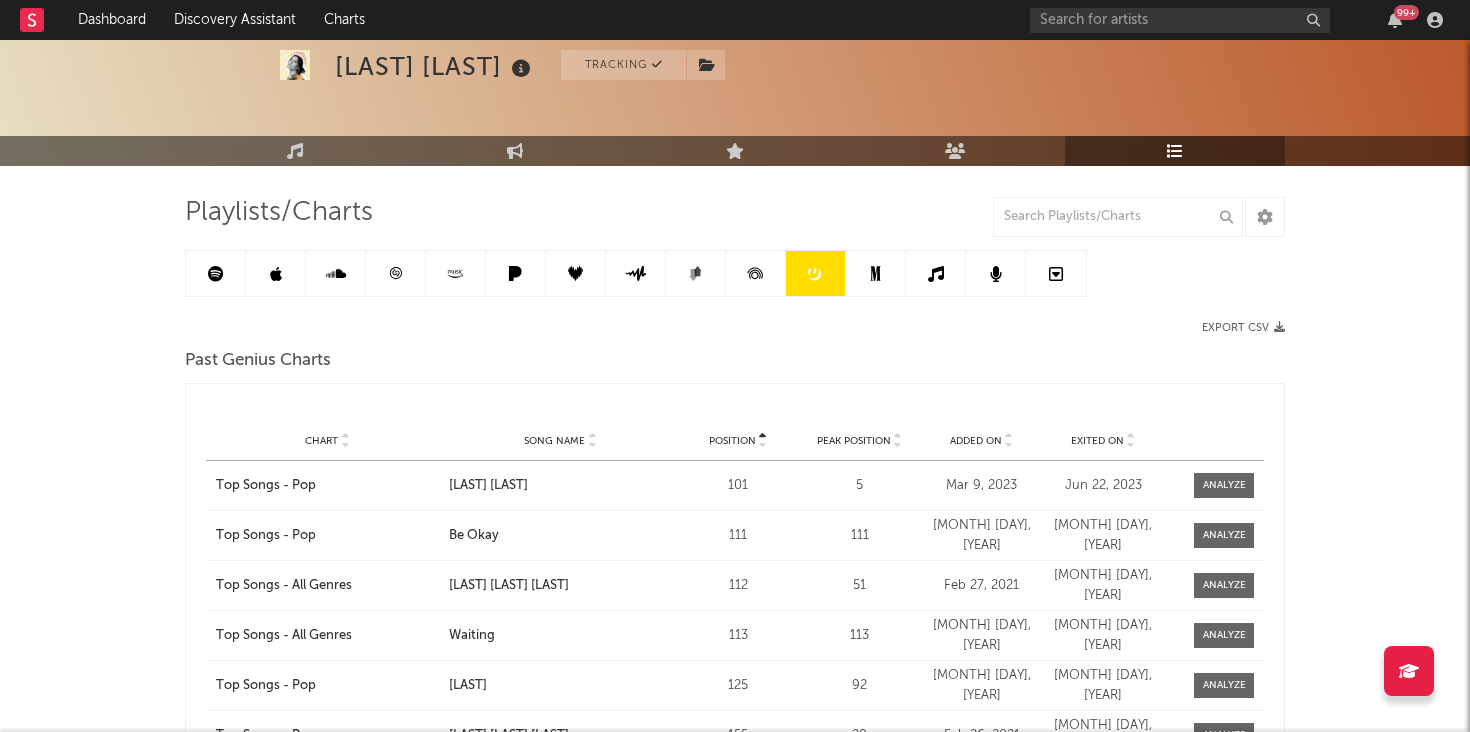click at bounding box center (876, 273) 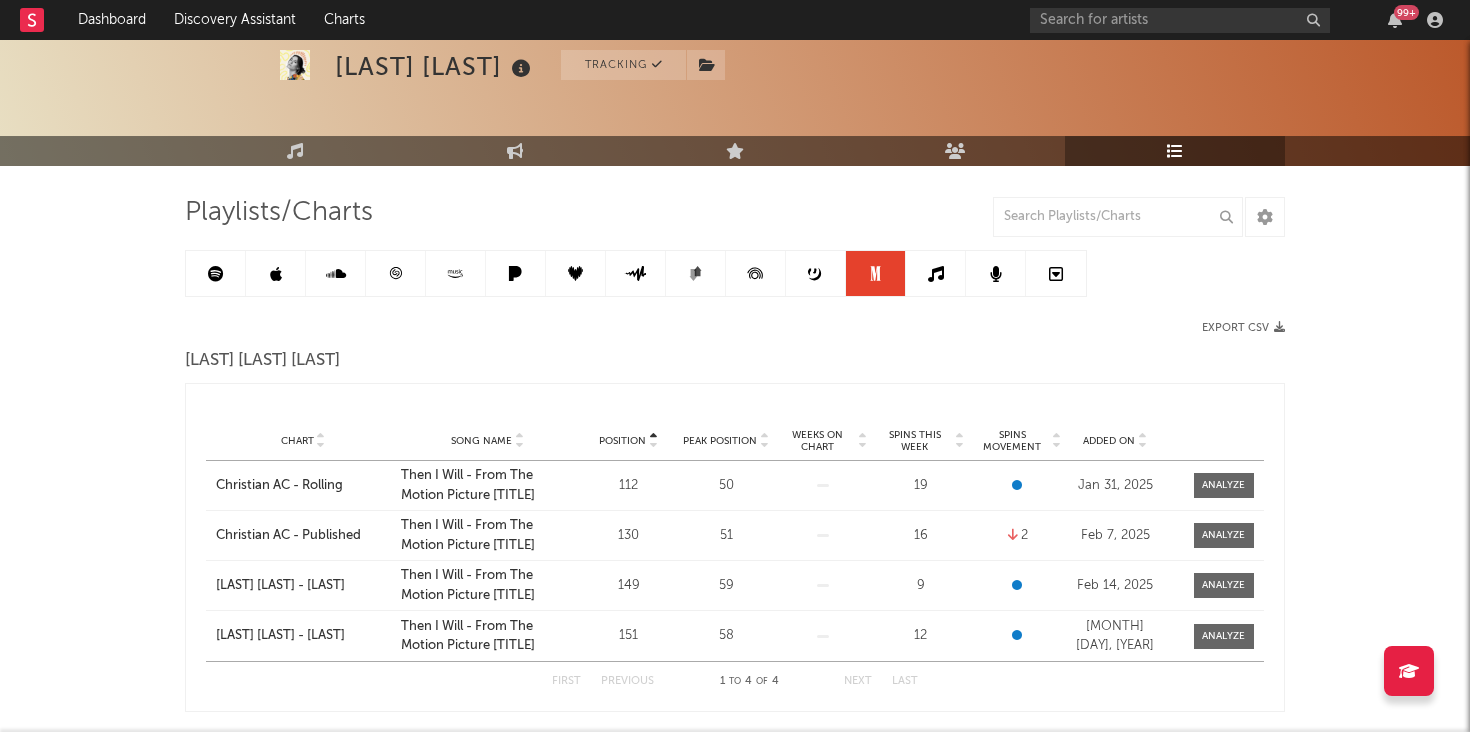 click at bounding box center [936, 274] 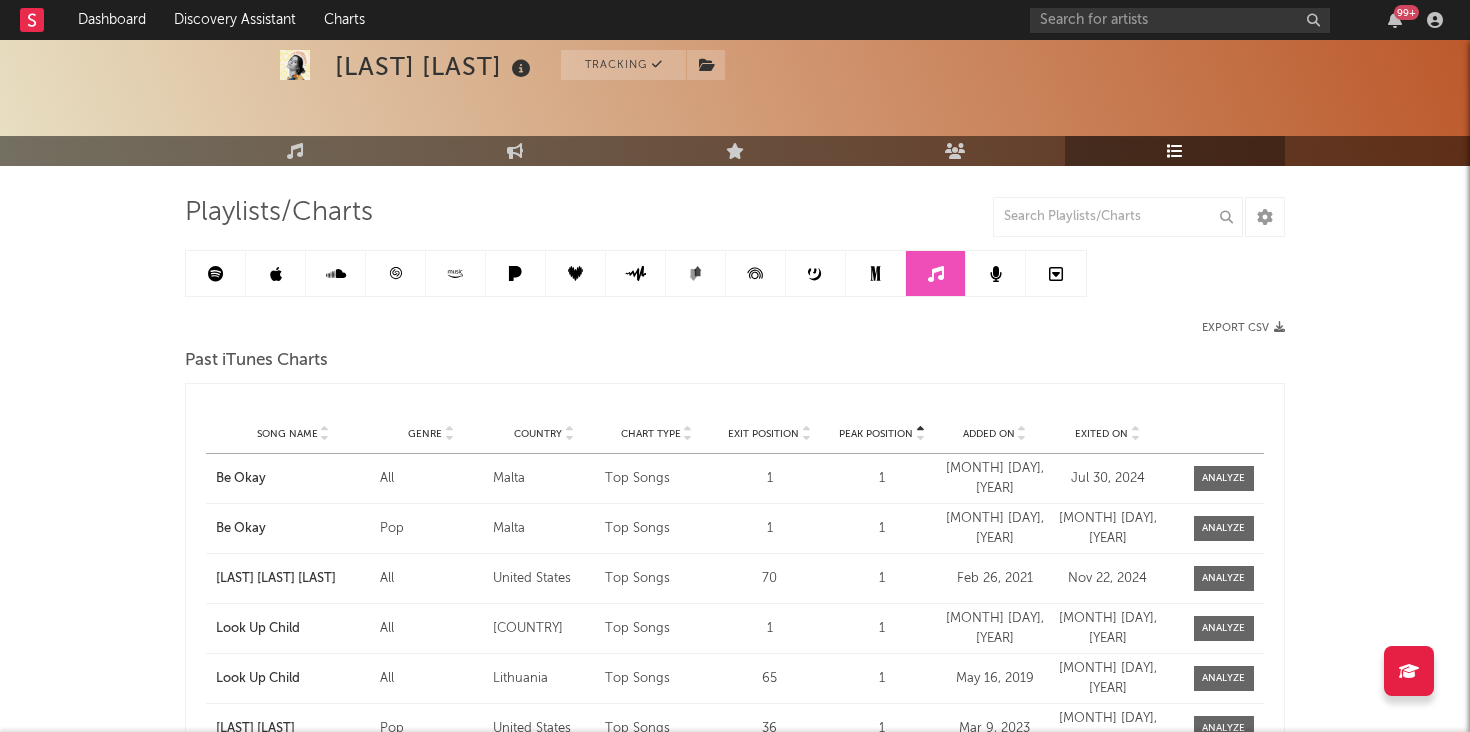 click at bounding box center [996, 274] 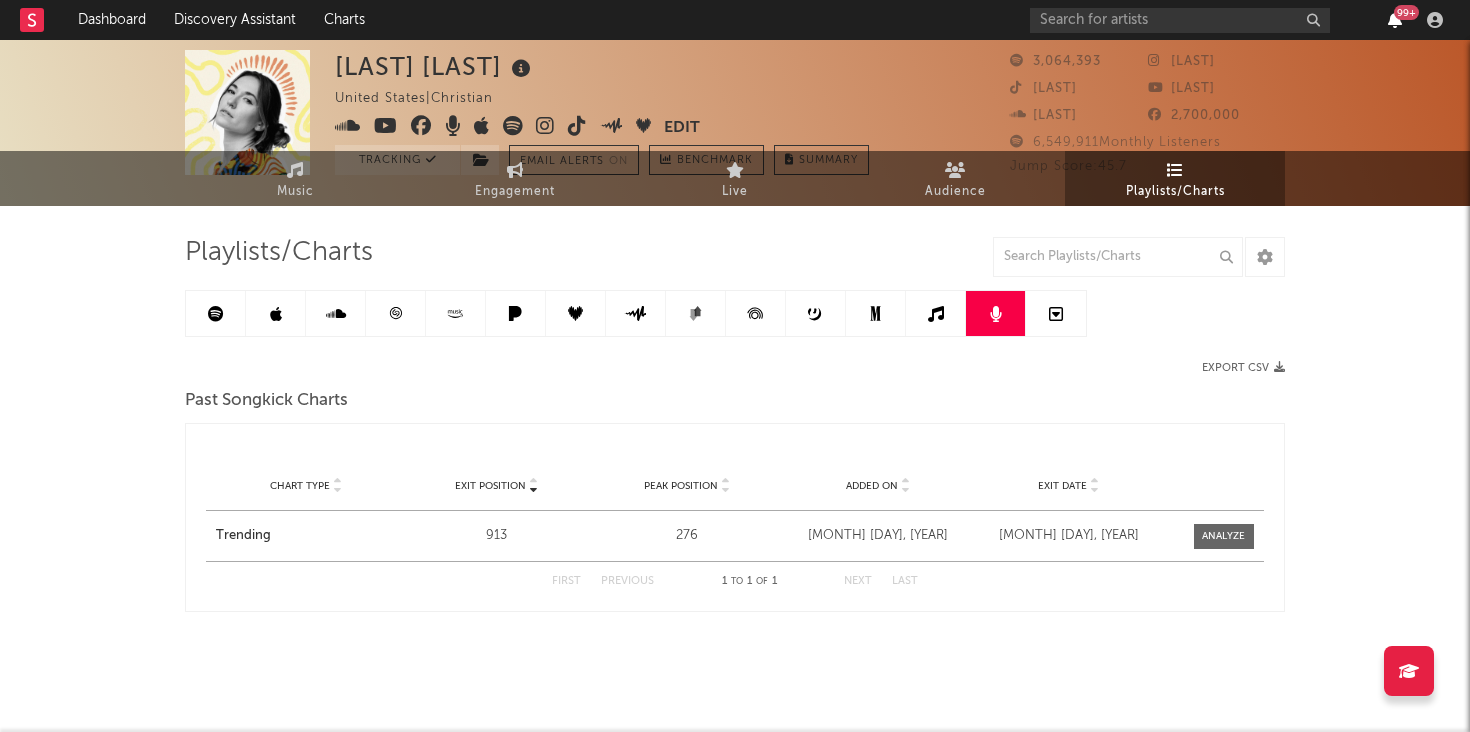 click at bounding box center (1395, 20) 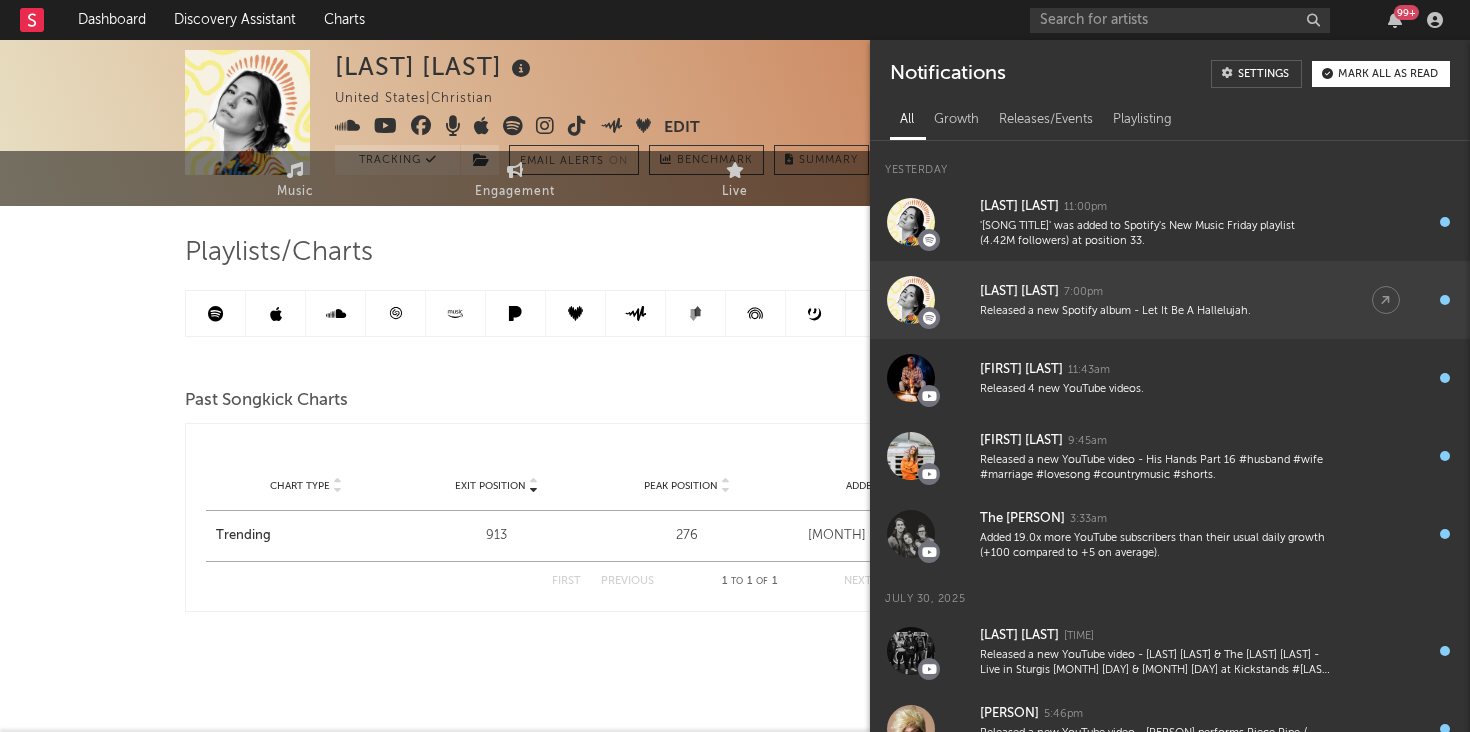 scroll, scrollTop: 119, scrollLeft: 0, axis: vertical 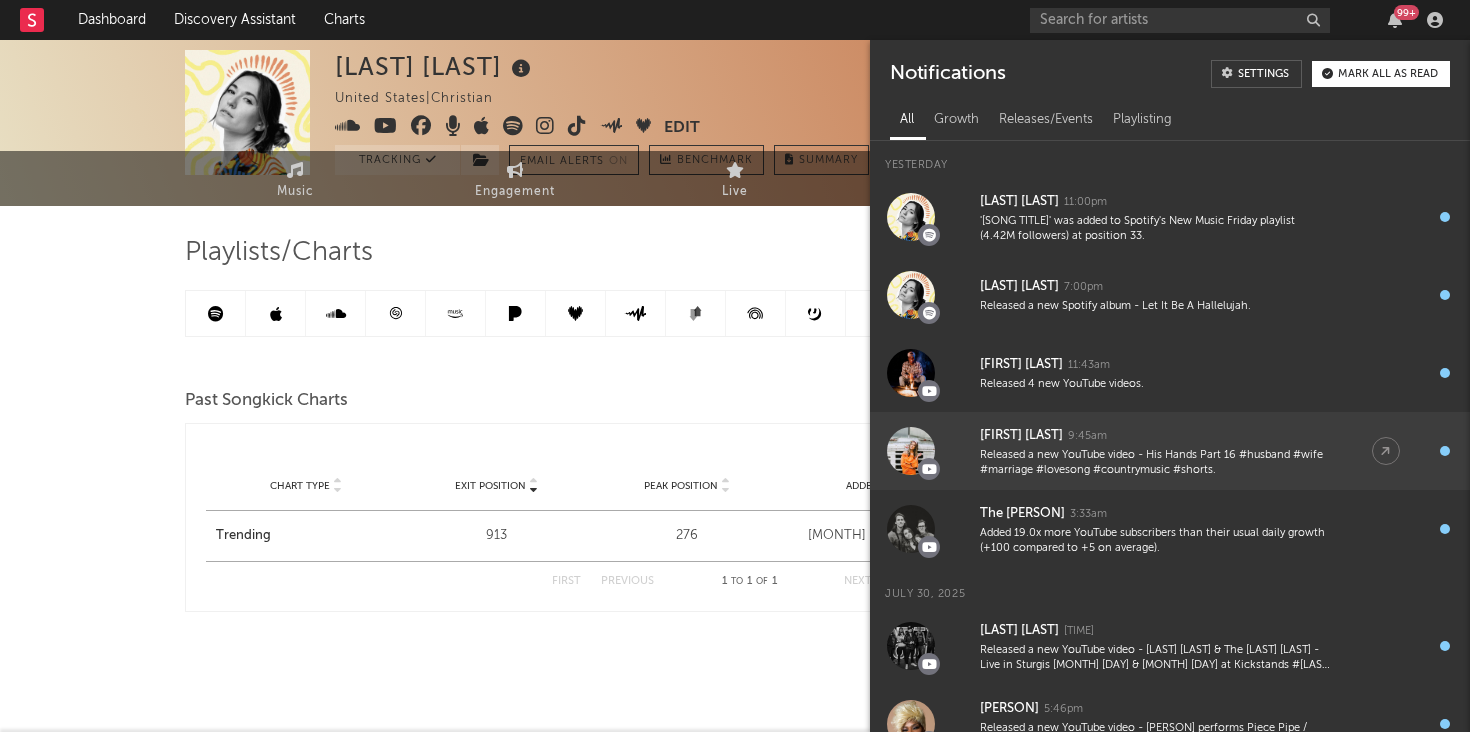 click on "[FIRST] [LAST]" at bounding box center [1021, 436] 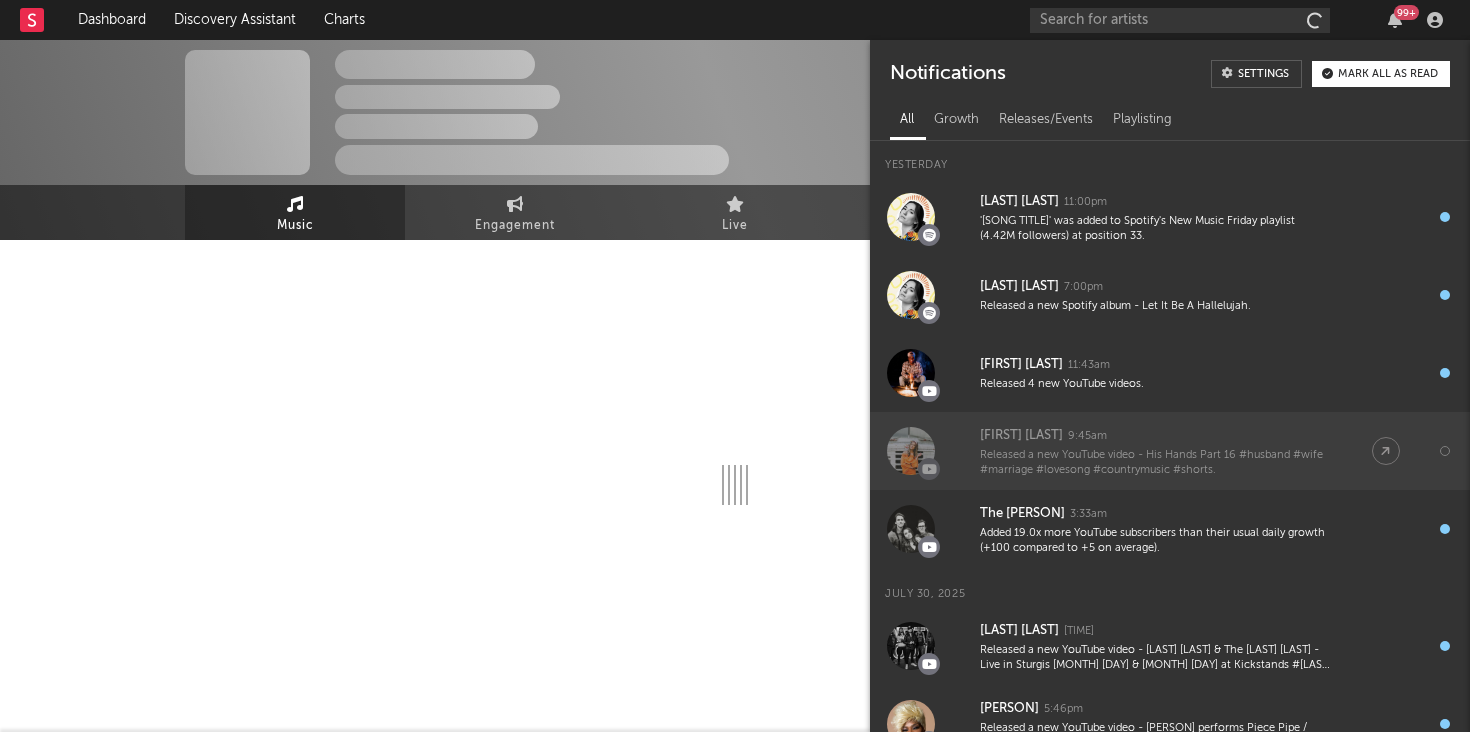 scroll, scrollTop: 0, scrollLeft: 0, axis: both 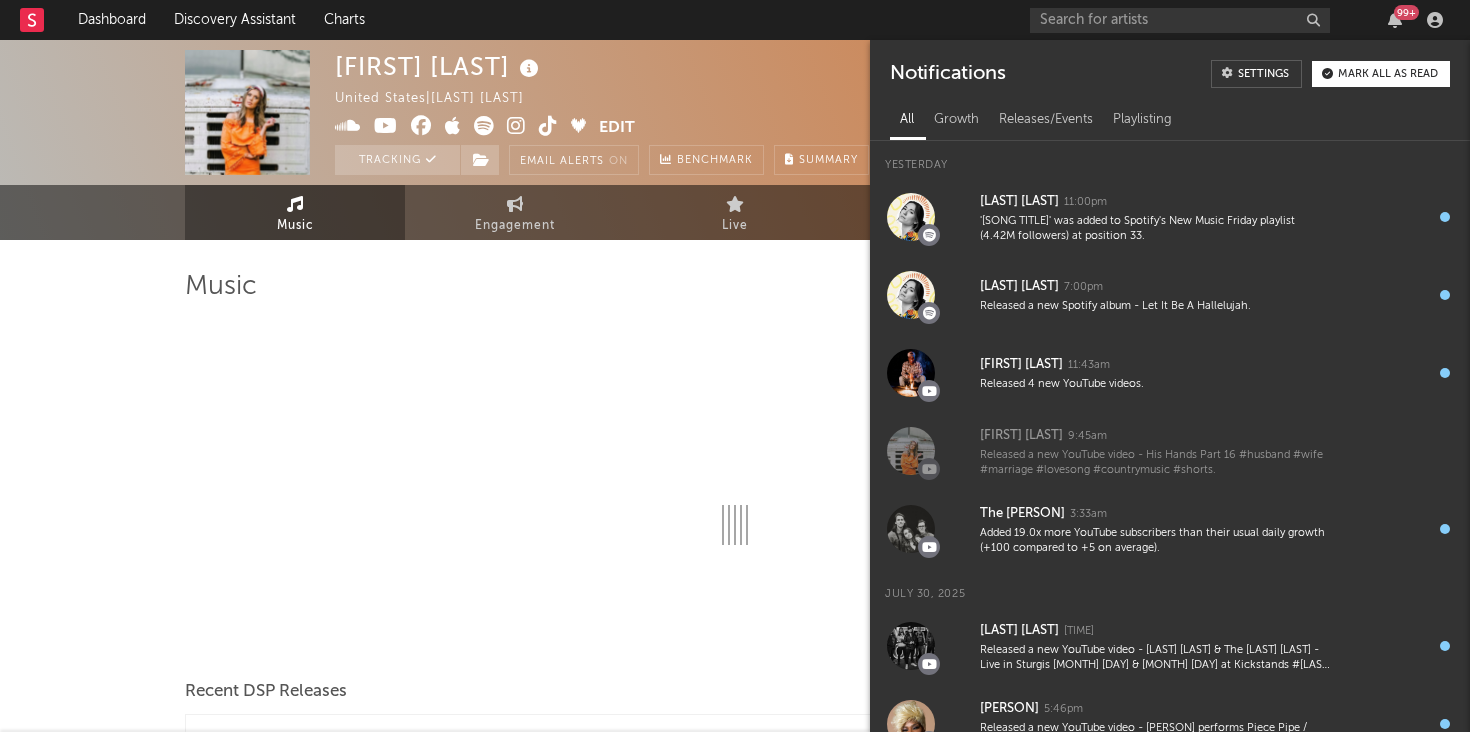 select on "6m" 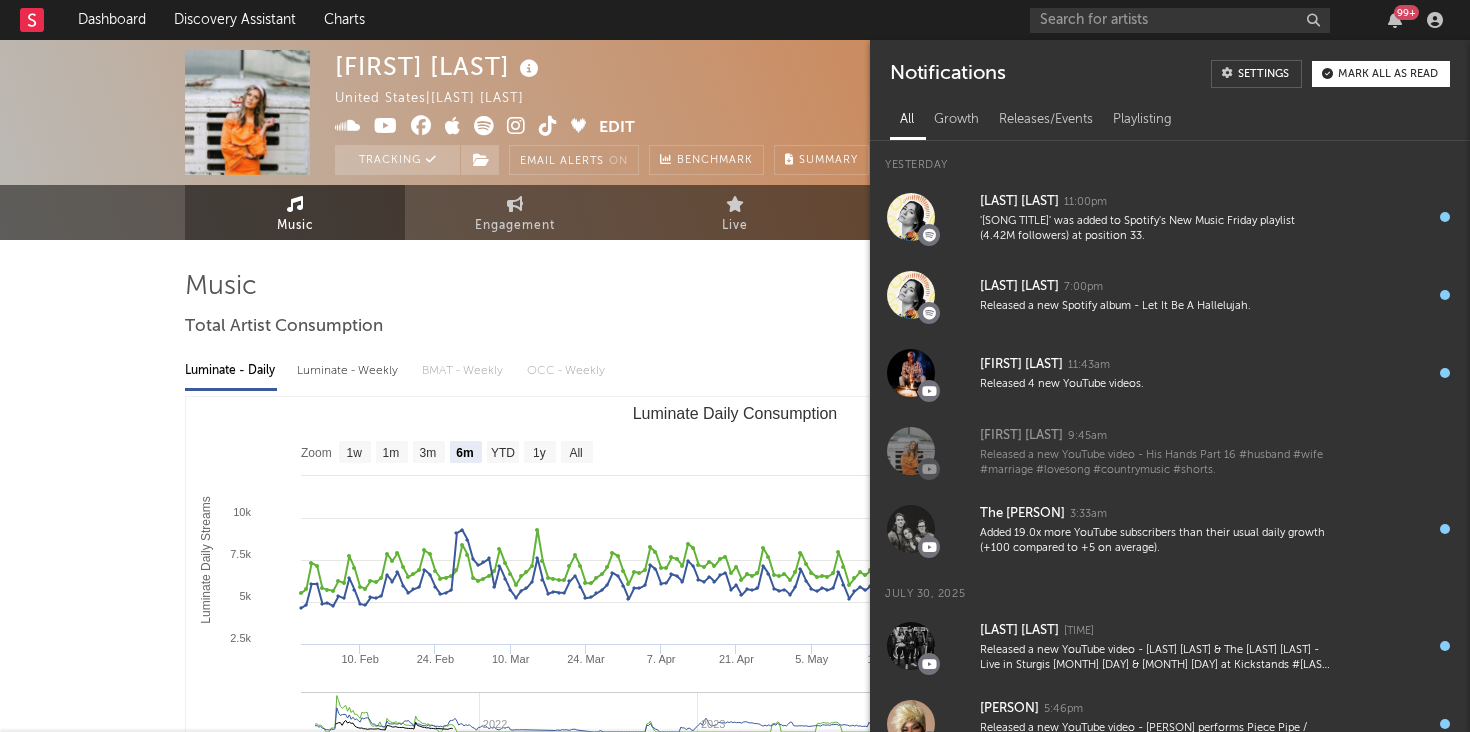 click on "[PERSON], [PERSON] [COUNTRY] | Contemporary Country Edit Tracking Email Alerts On Benchmark Summary 16,974 17,734 234,900 4,960 144 3,800 37,278 Monthly Listeners Jump Score: 58.4" at bounding box center [735, 112] 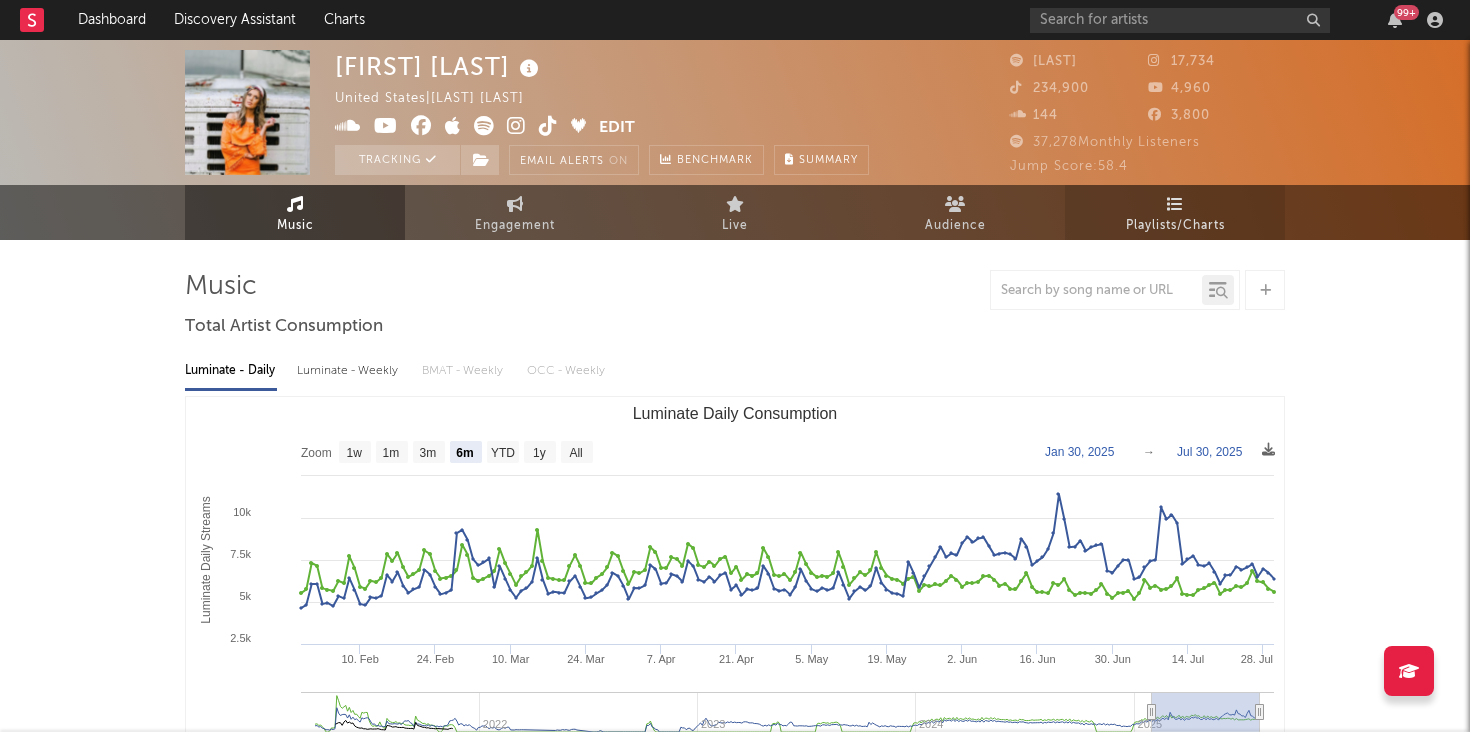 click on "Playlists/Charts" at bounding box center (1175, 212) 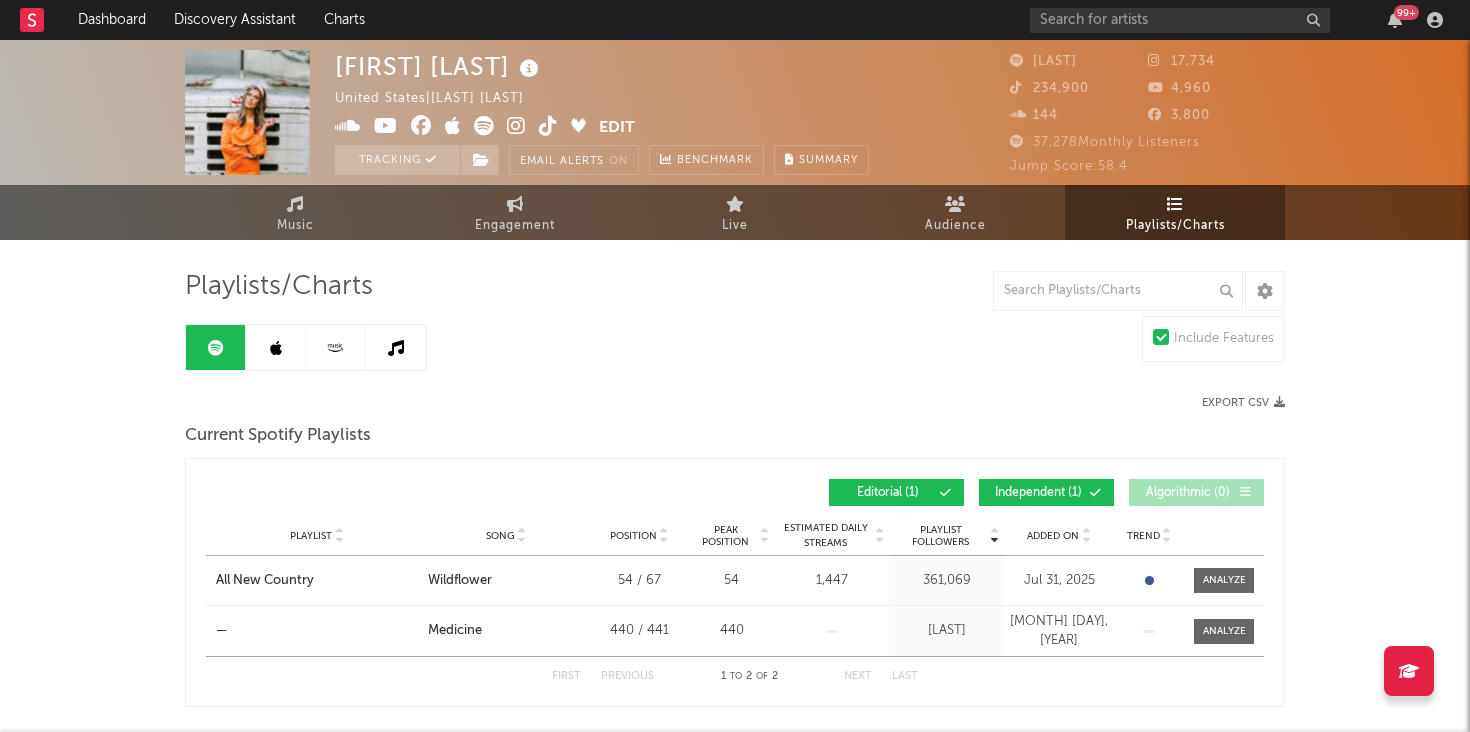 click at bounding box center (276, 348) 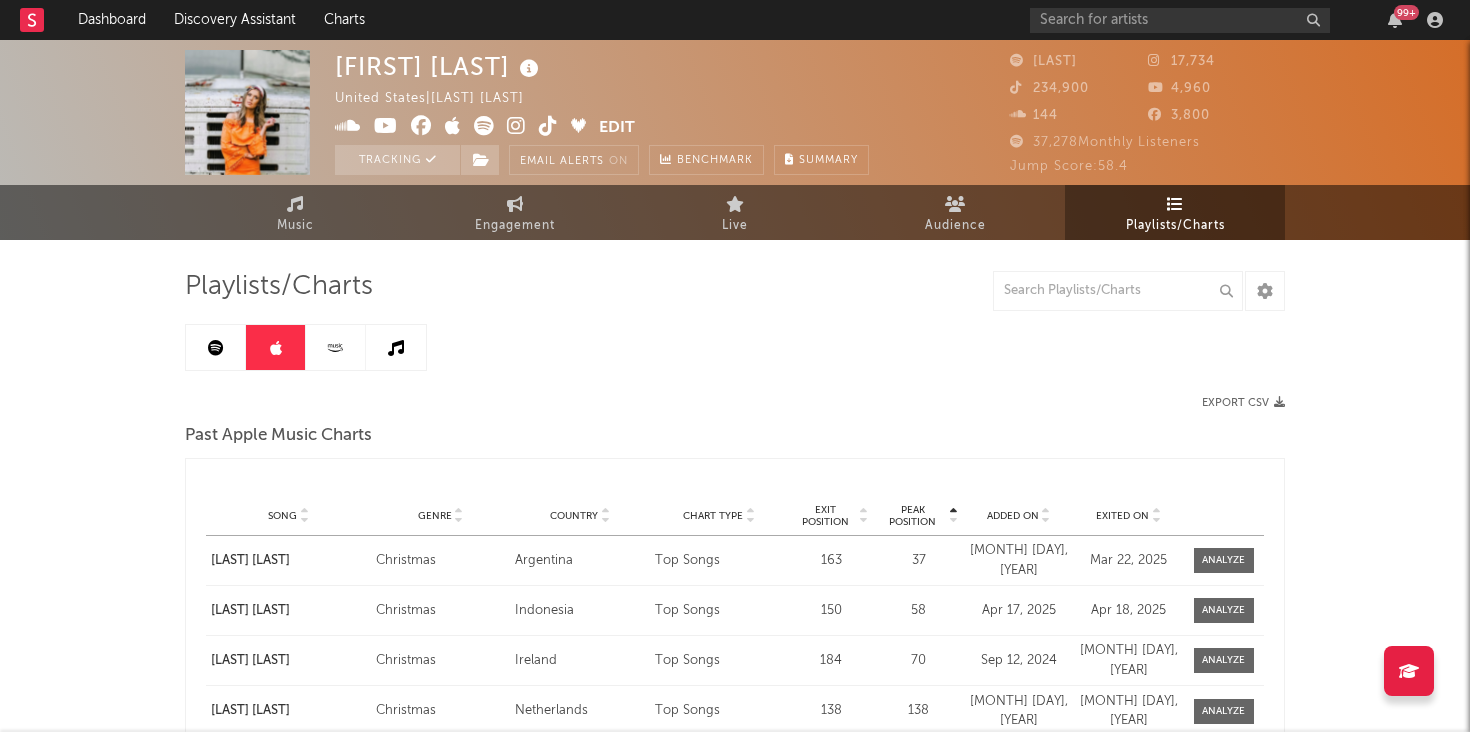 click 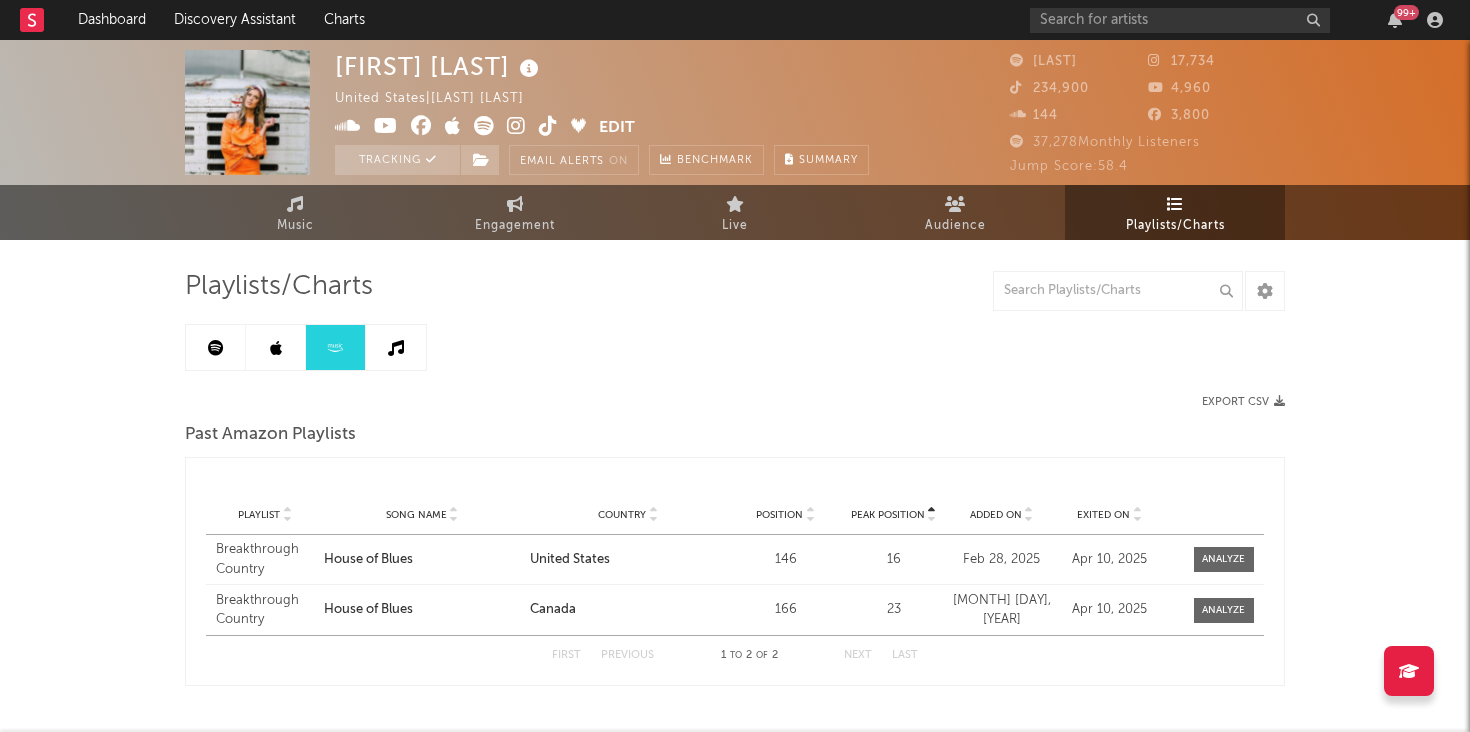 click at bounding box center (396, 348) 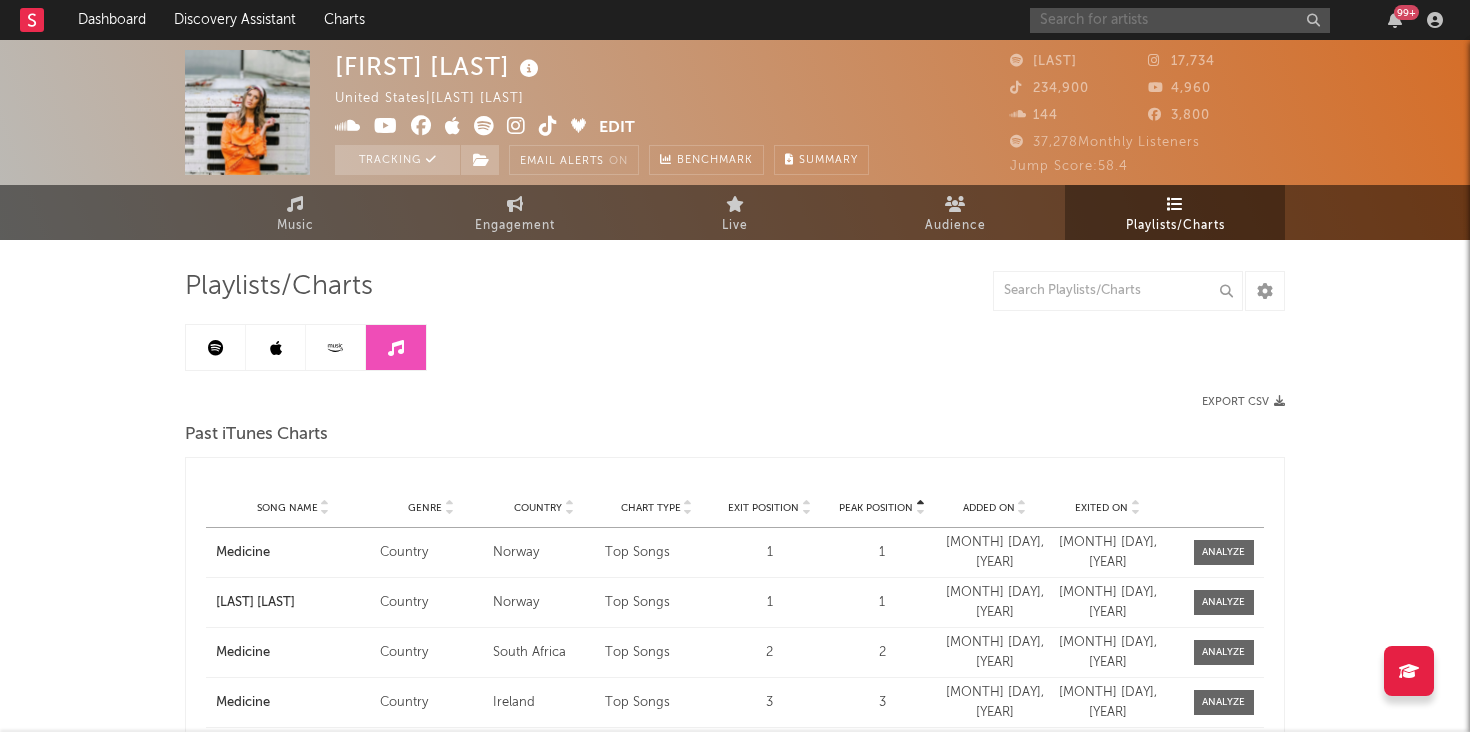 click at bounding box center [1180, 20] 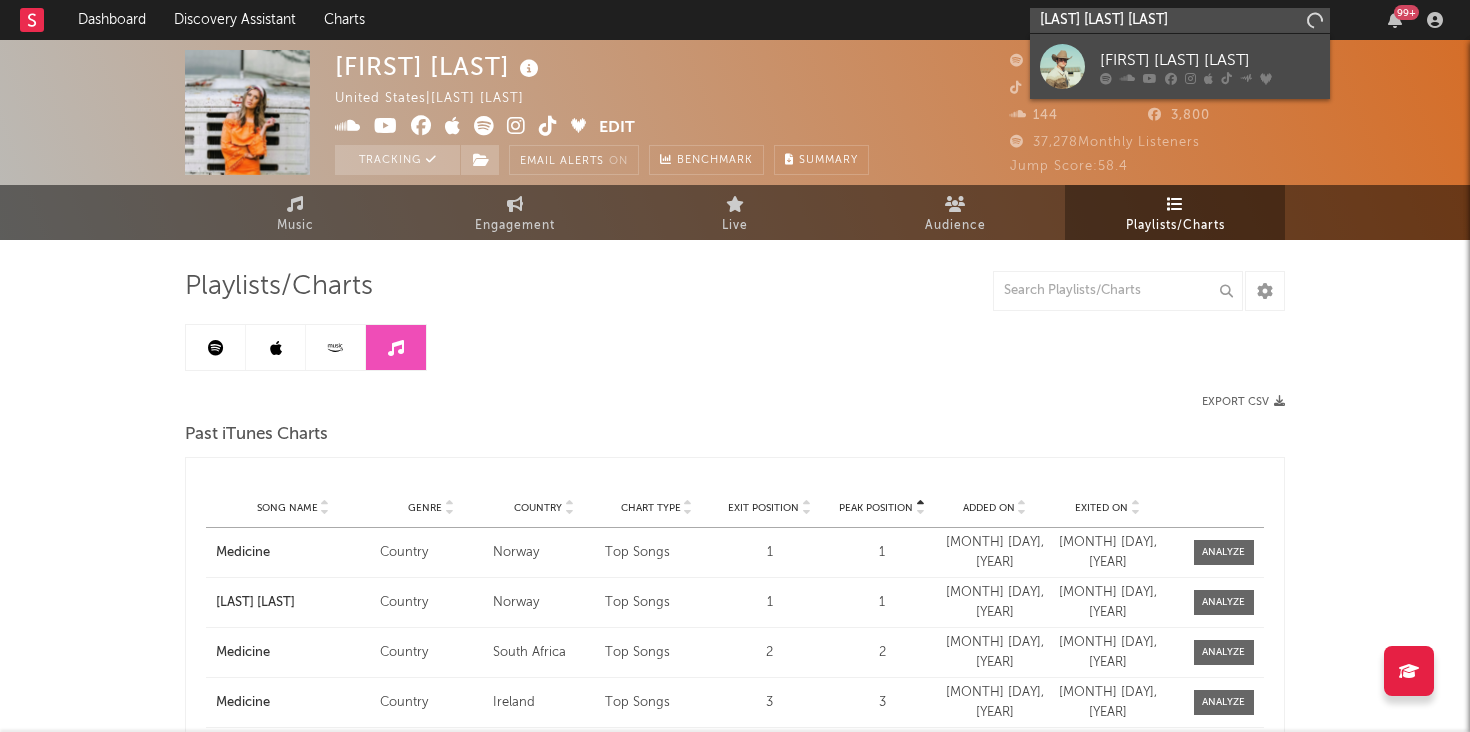 type on "[LAST] [LAST] [LAST]" 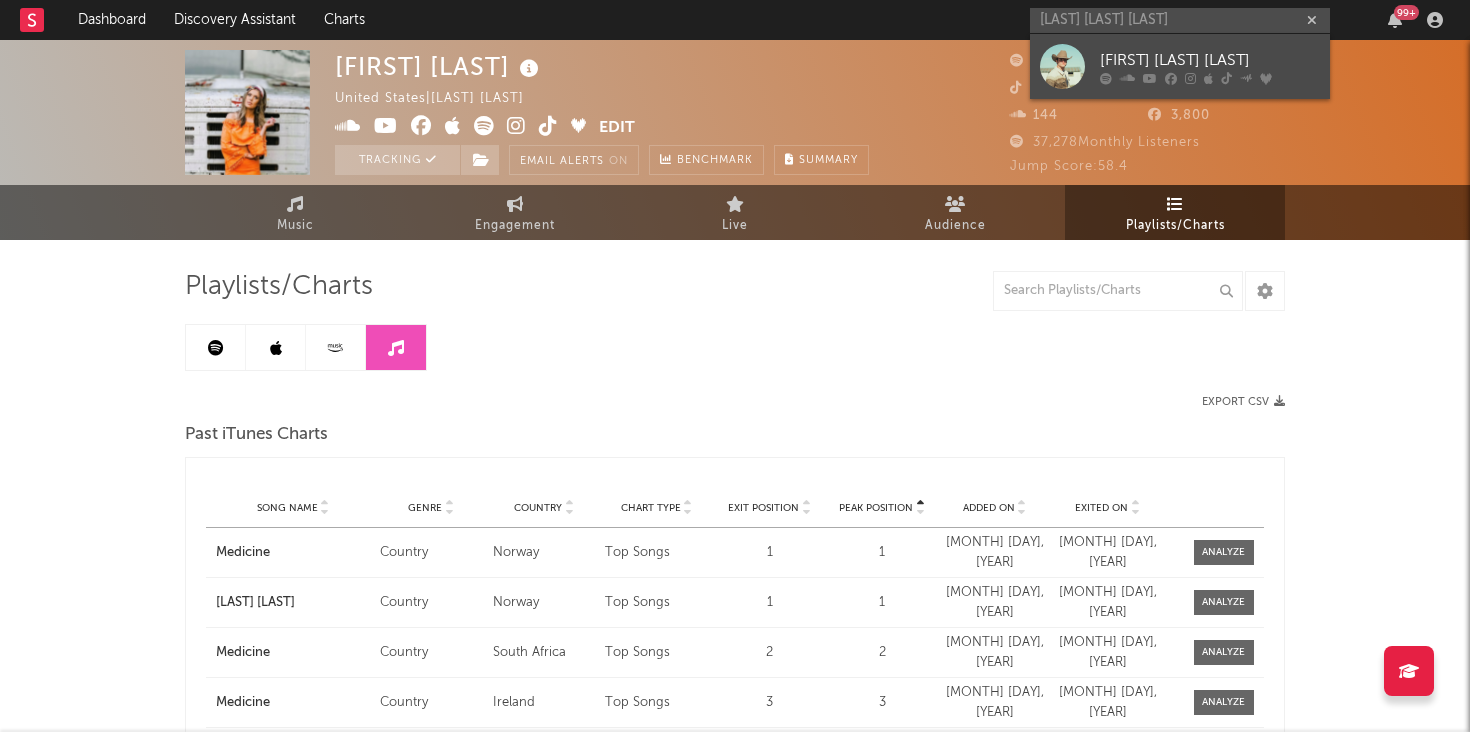 click at bounding box center (1062, 66) 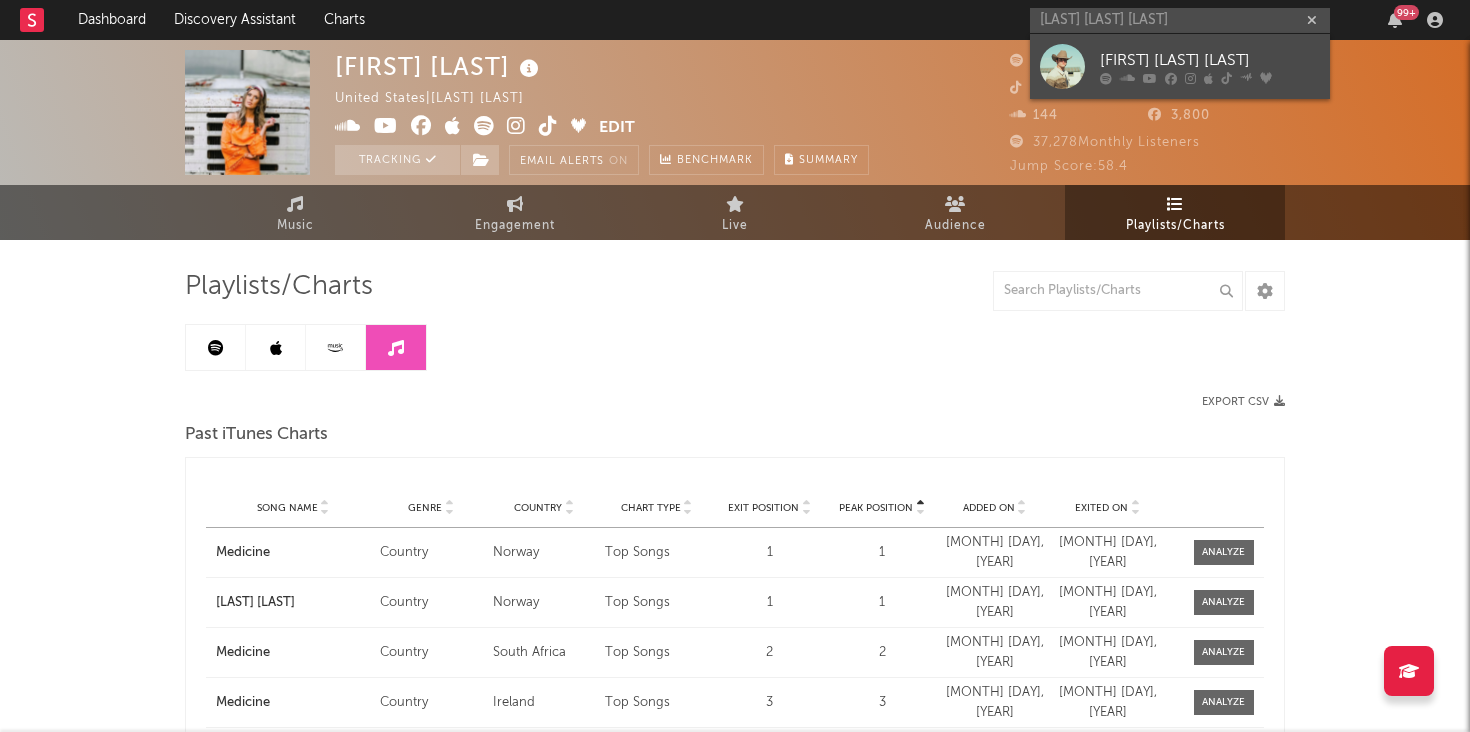 type 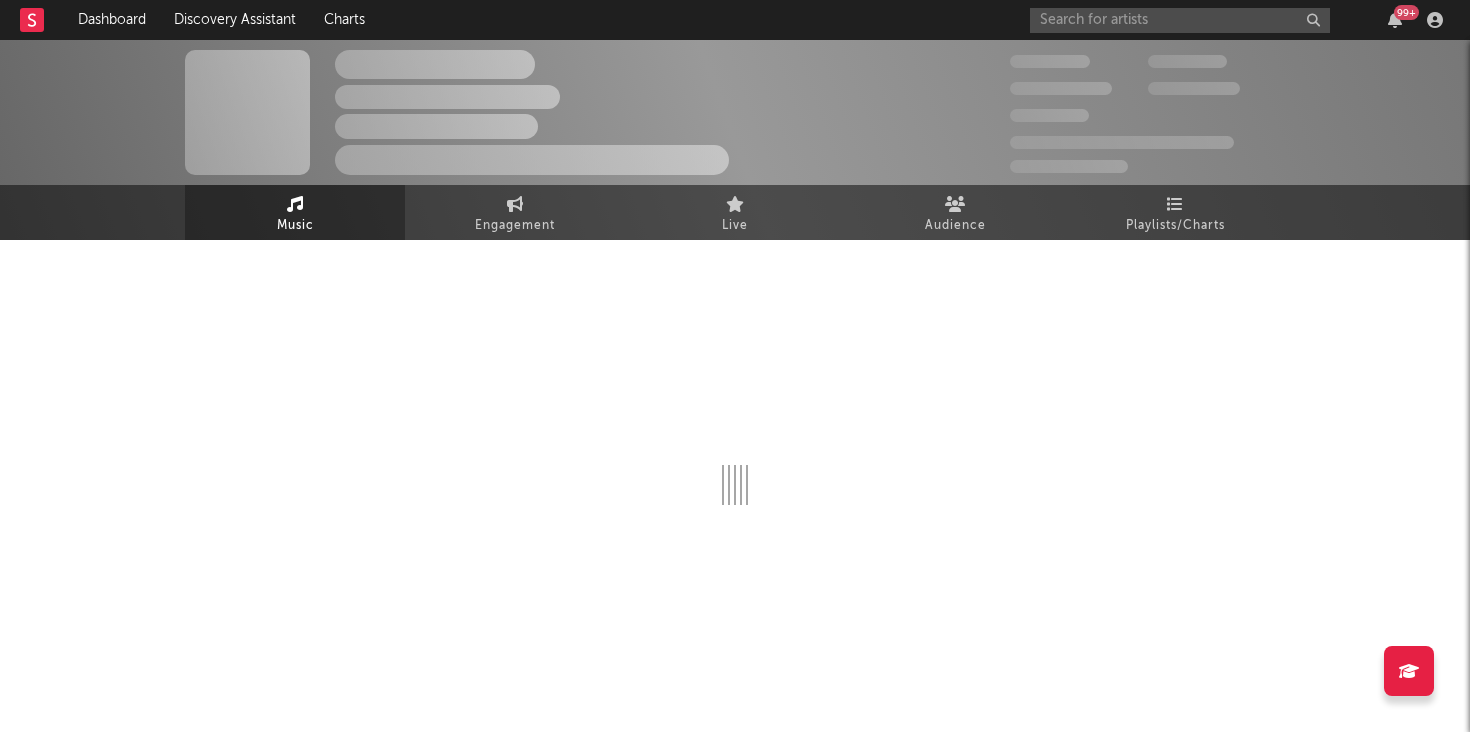 select on "6m" 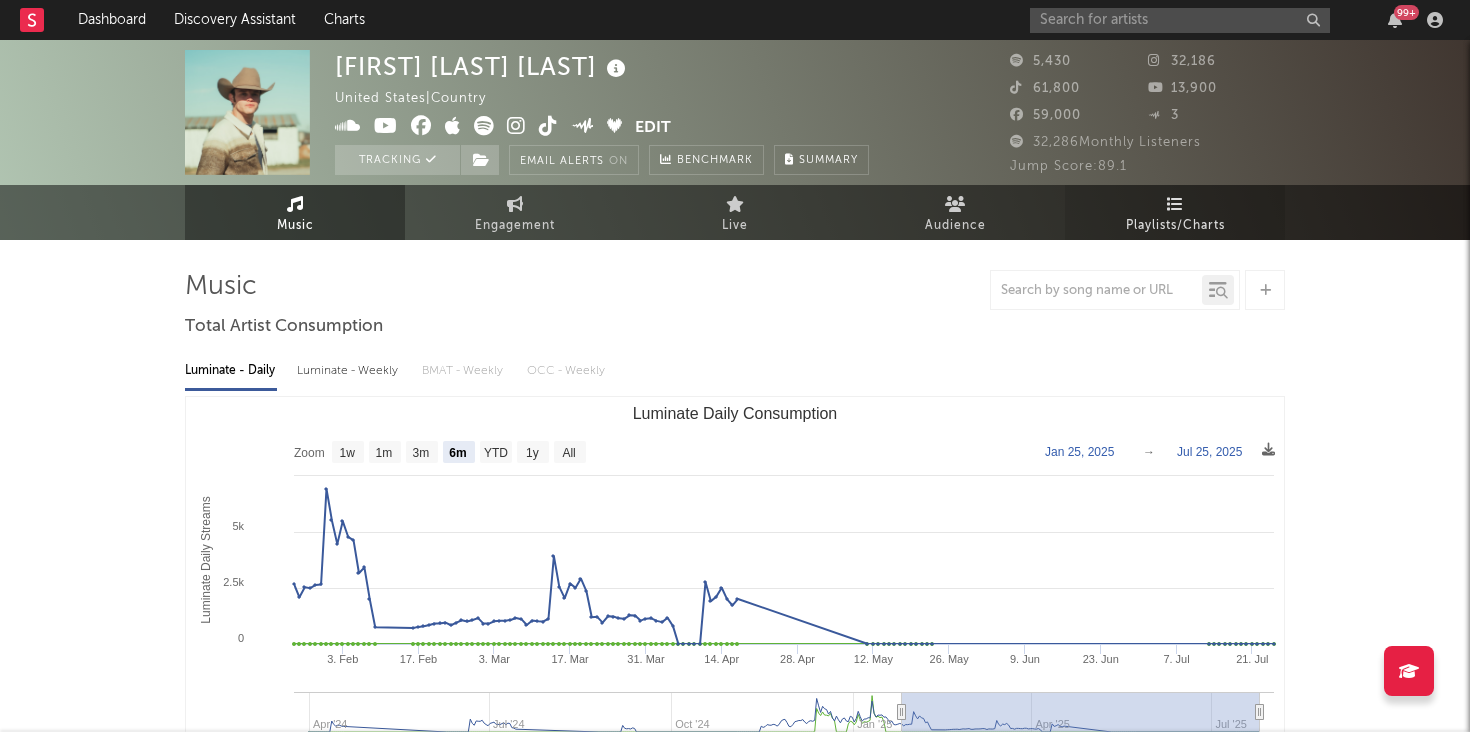 click on "Playlists/Charts" at bounding box center [1175, 226] 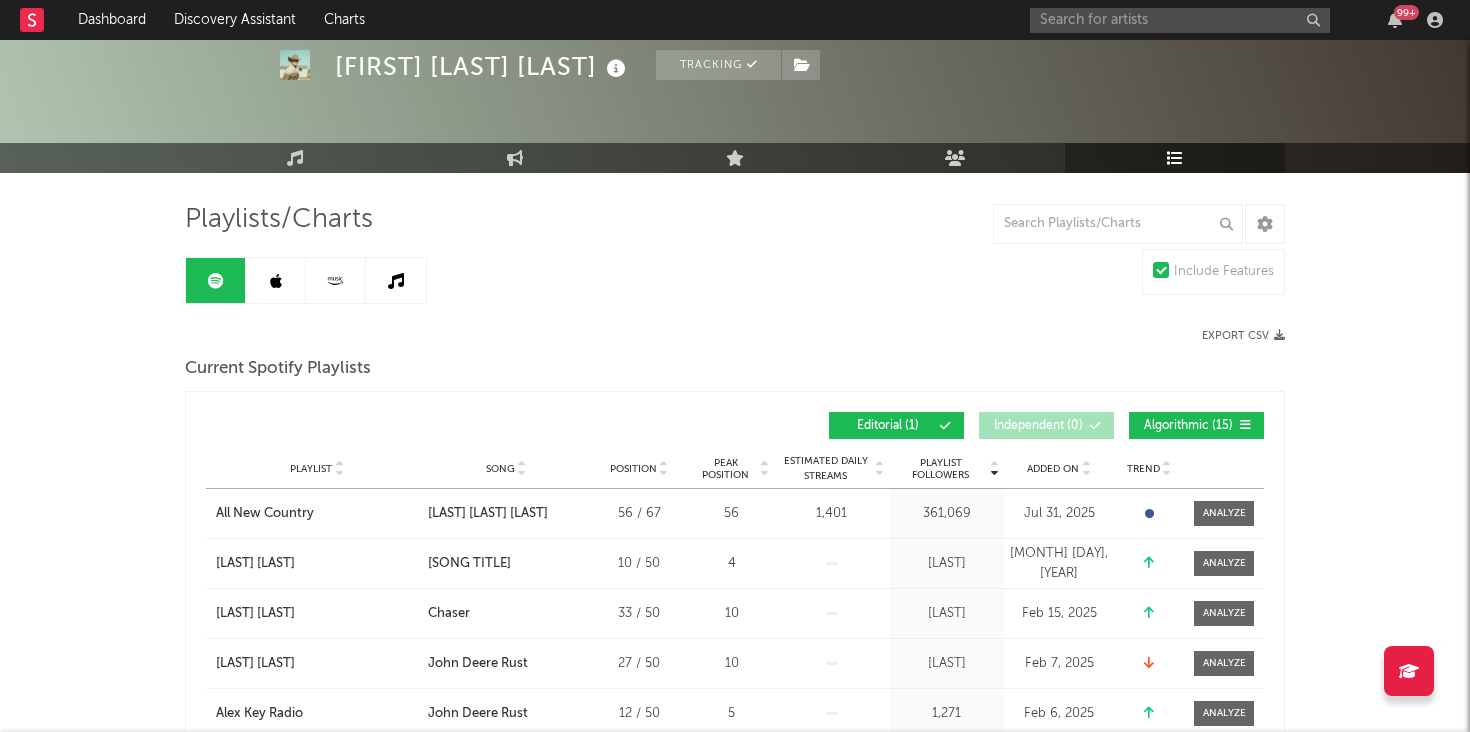 scroll, scrollTop: 83, scrollLeft: 0, axis: vertical 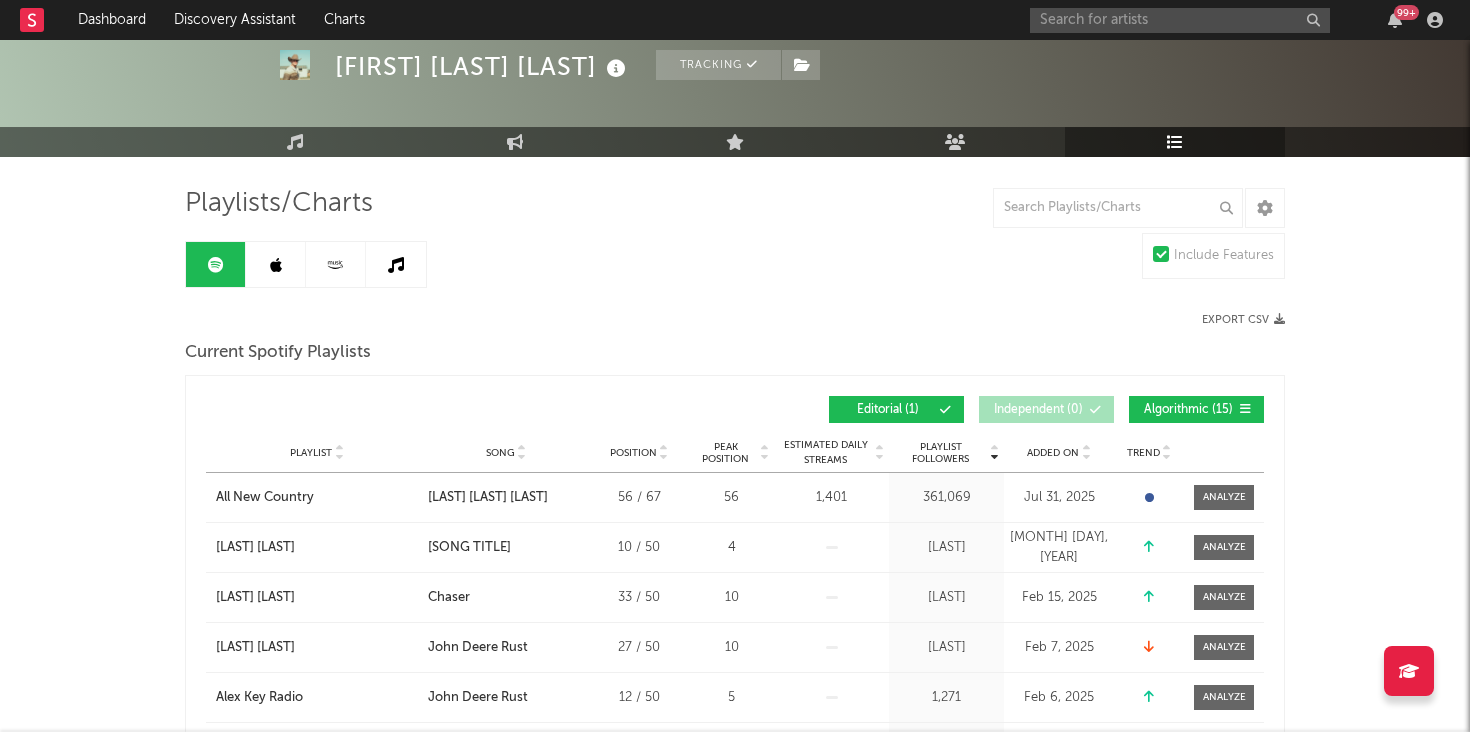 click at bounding box center (1086, 457) 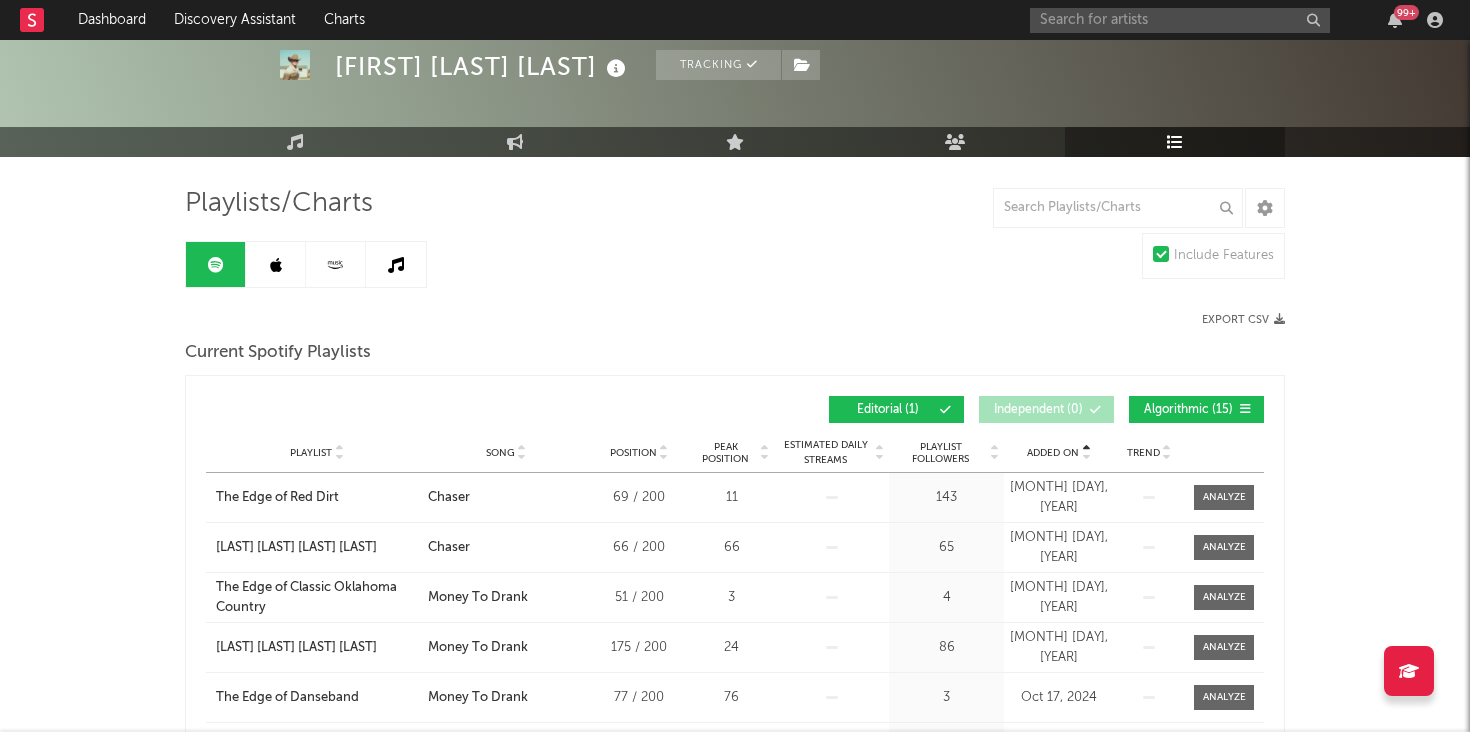 click at bounding box center [1086, 457] 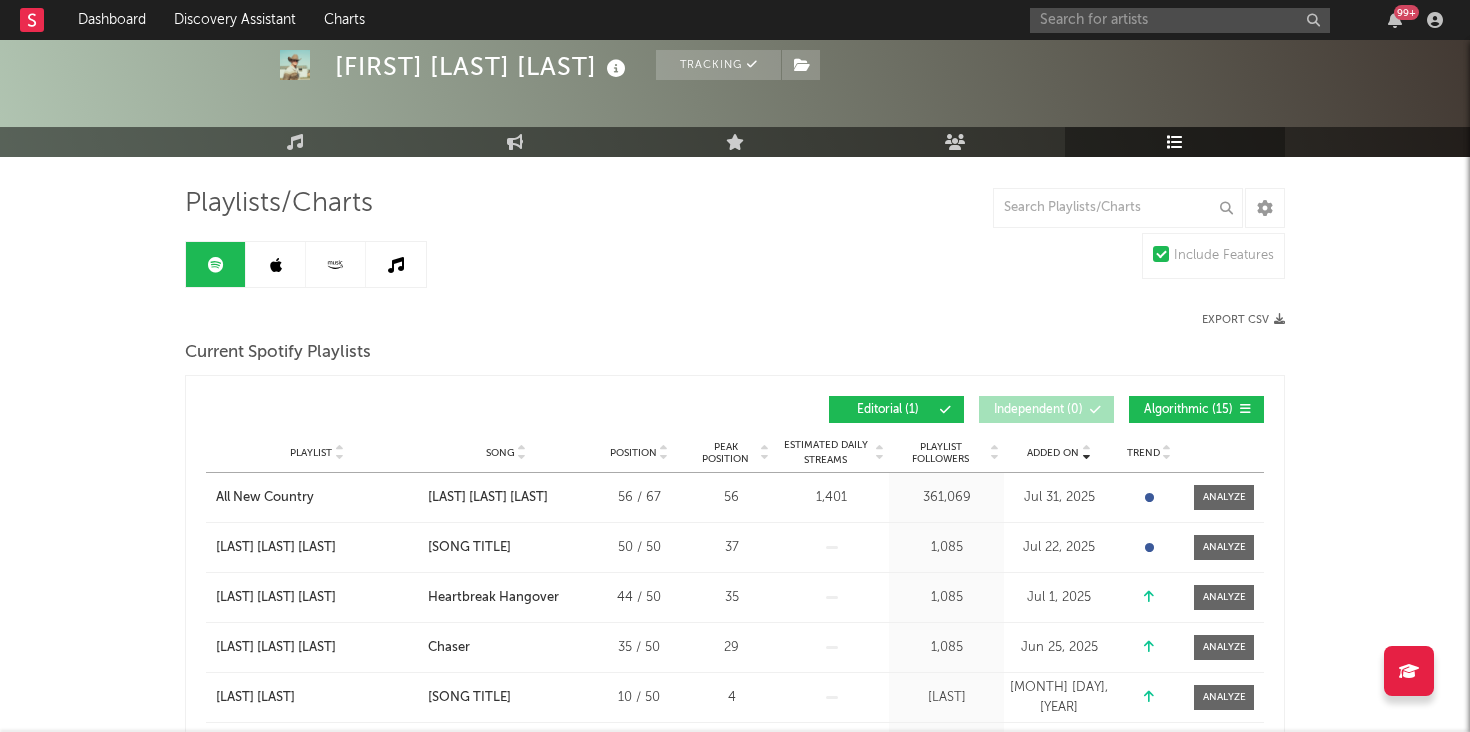 click at bounding box center [276, 265] 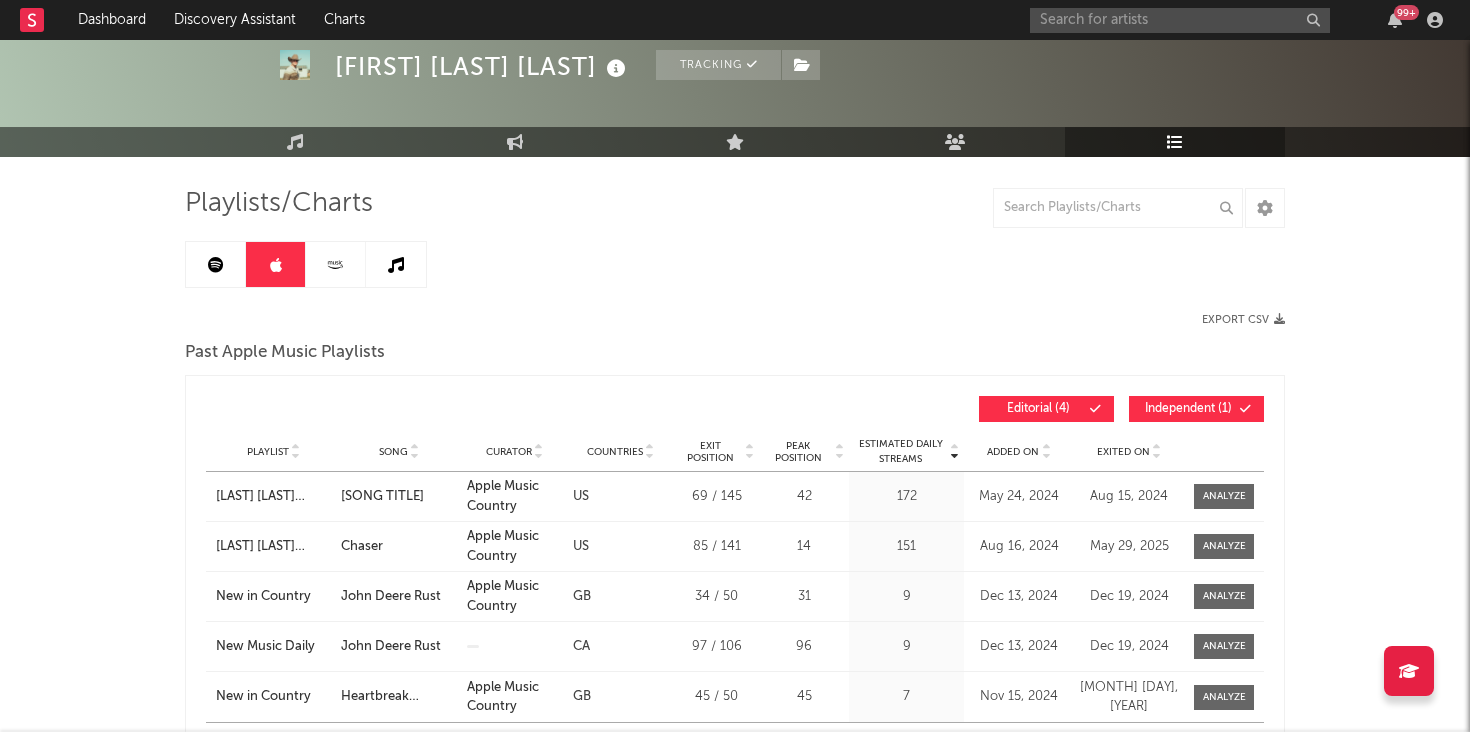 click at bounding box center (1157, 456) 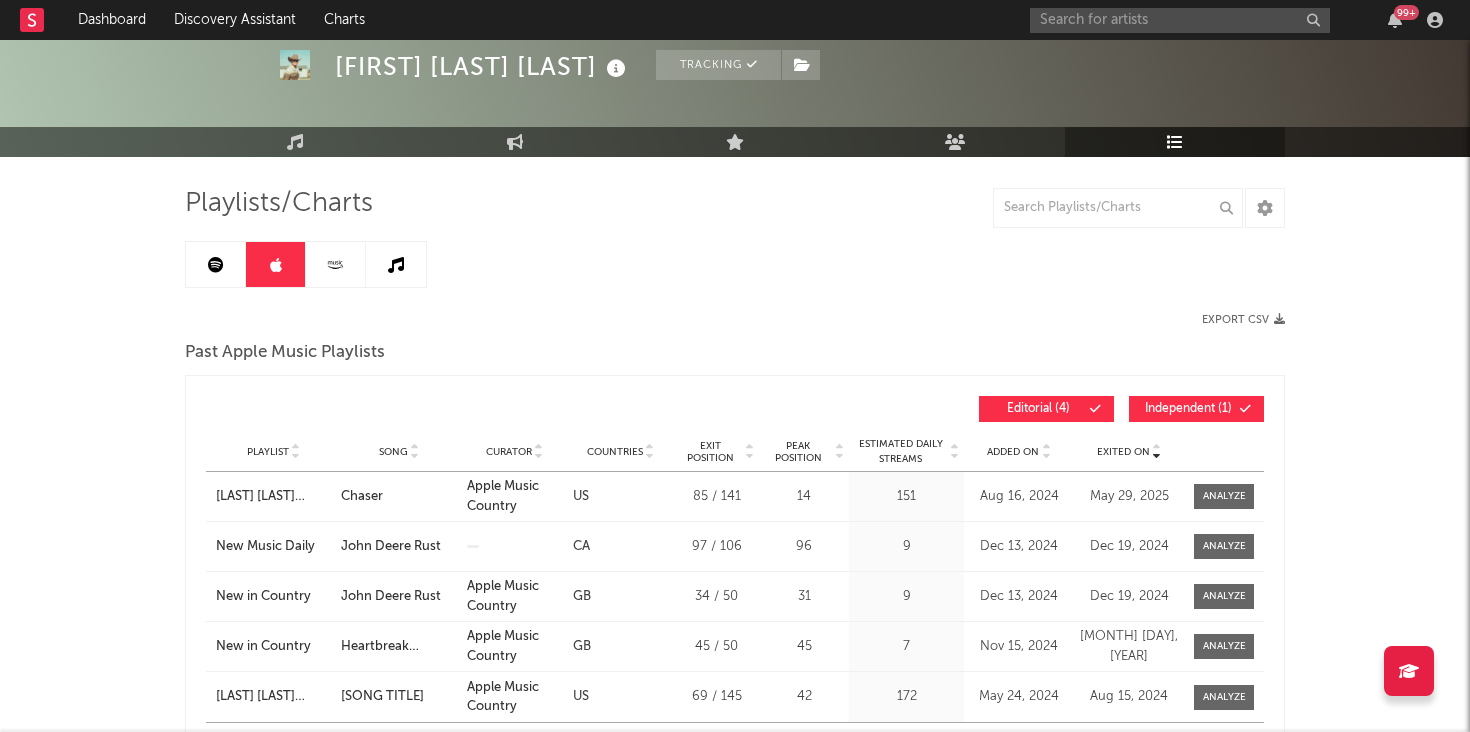 click on "Added On" at bounding box center [1013, 452] 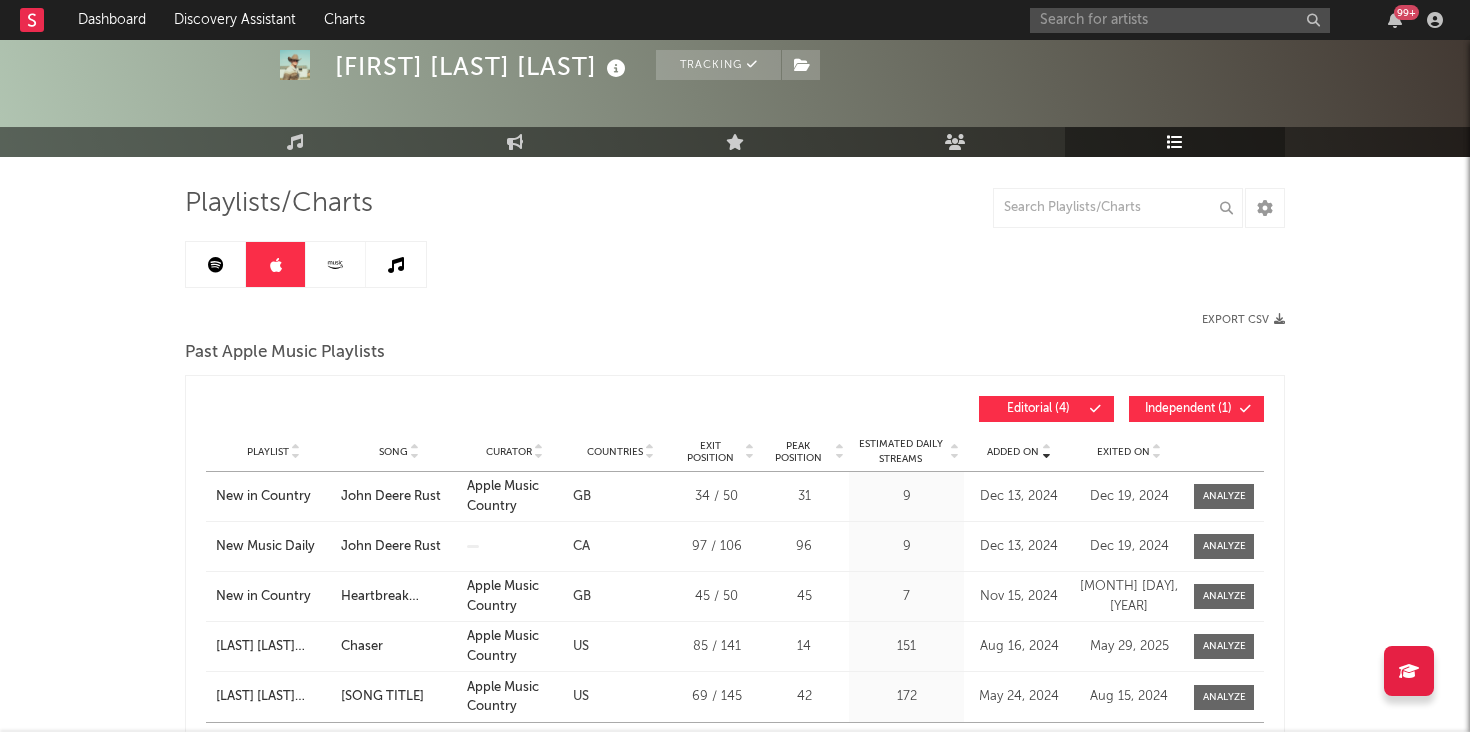 click on "Added On" at bounding box center [1013, 452] 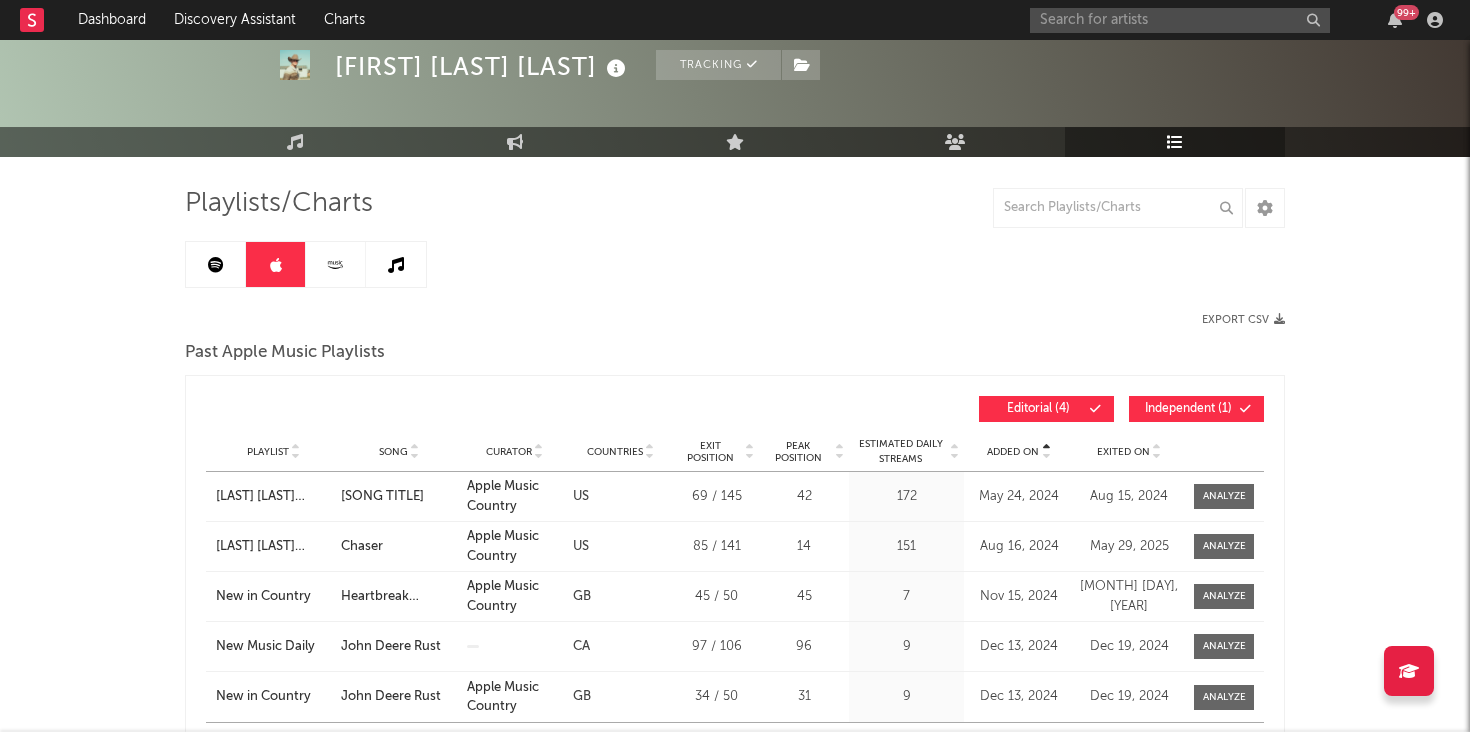 click at bounding box center (1046, 456) 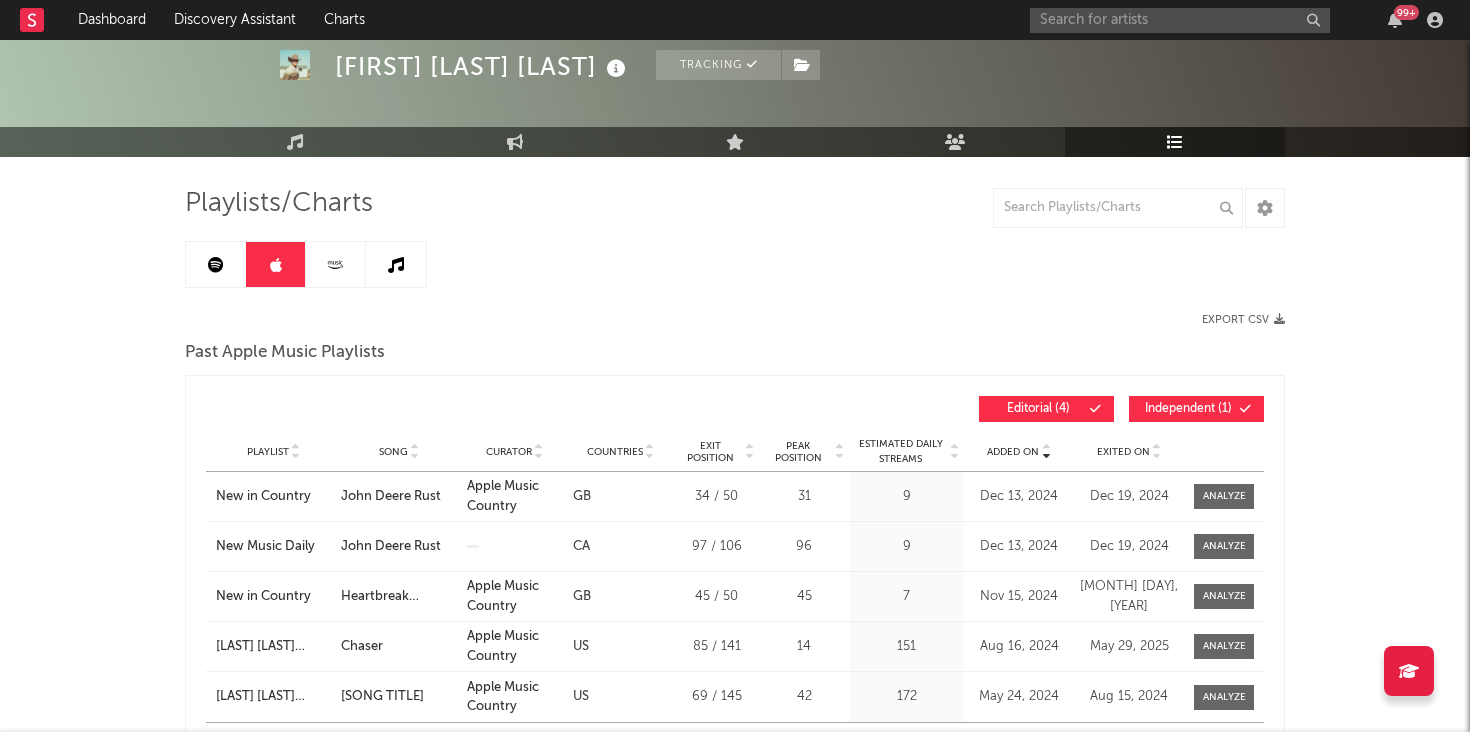 click at bounding box center [1046, 456] 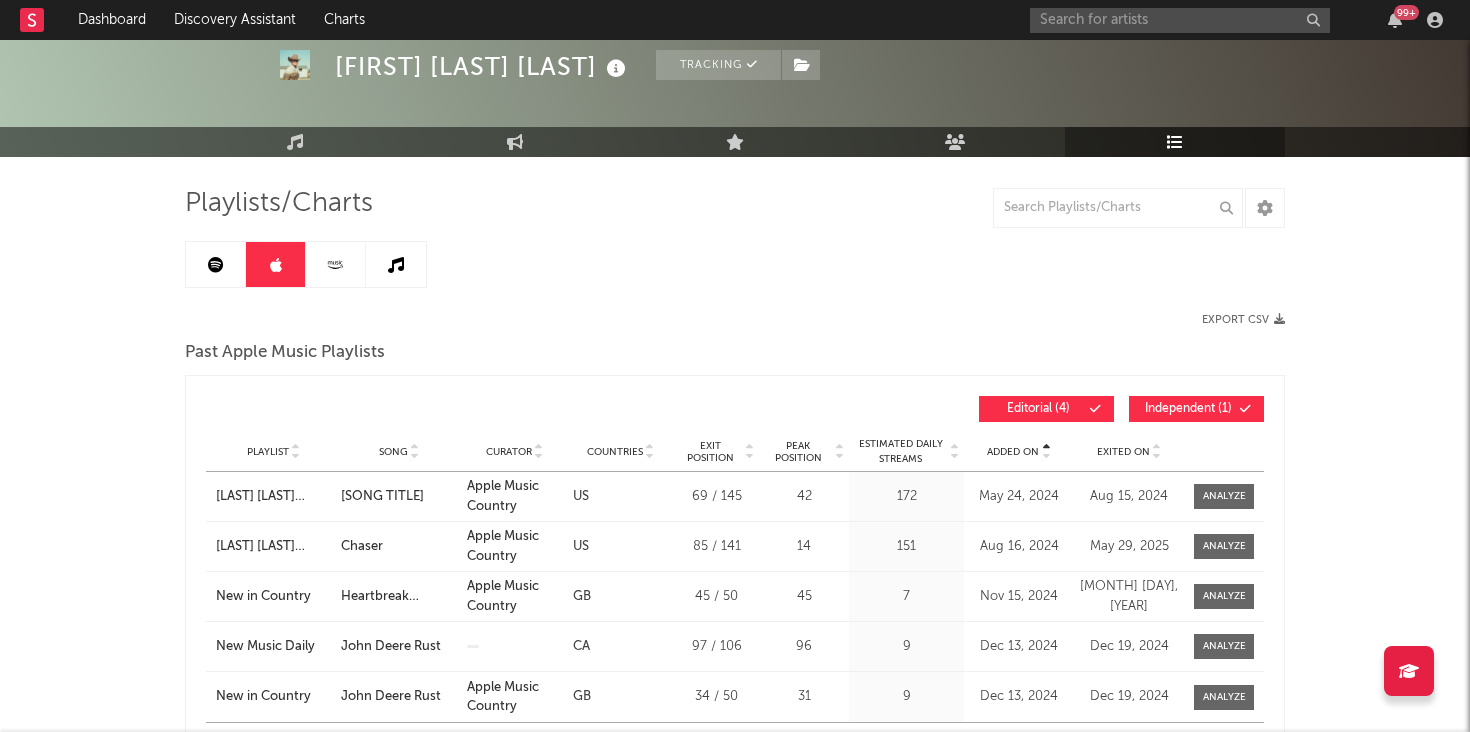 click at bounding box center [1046, 456] 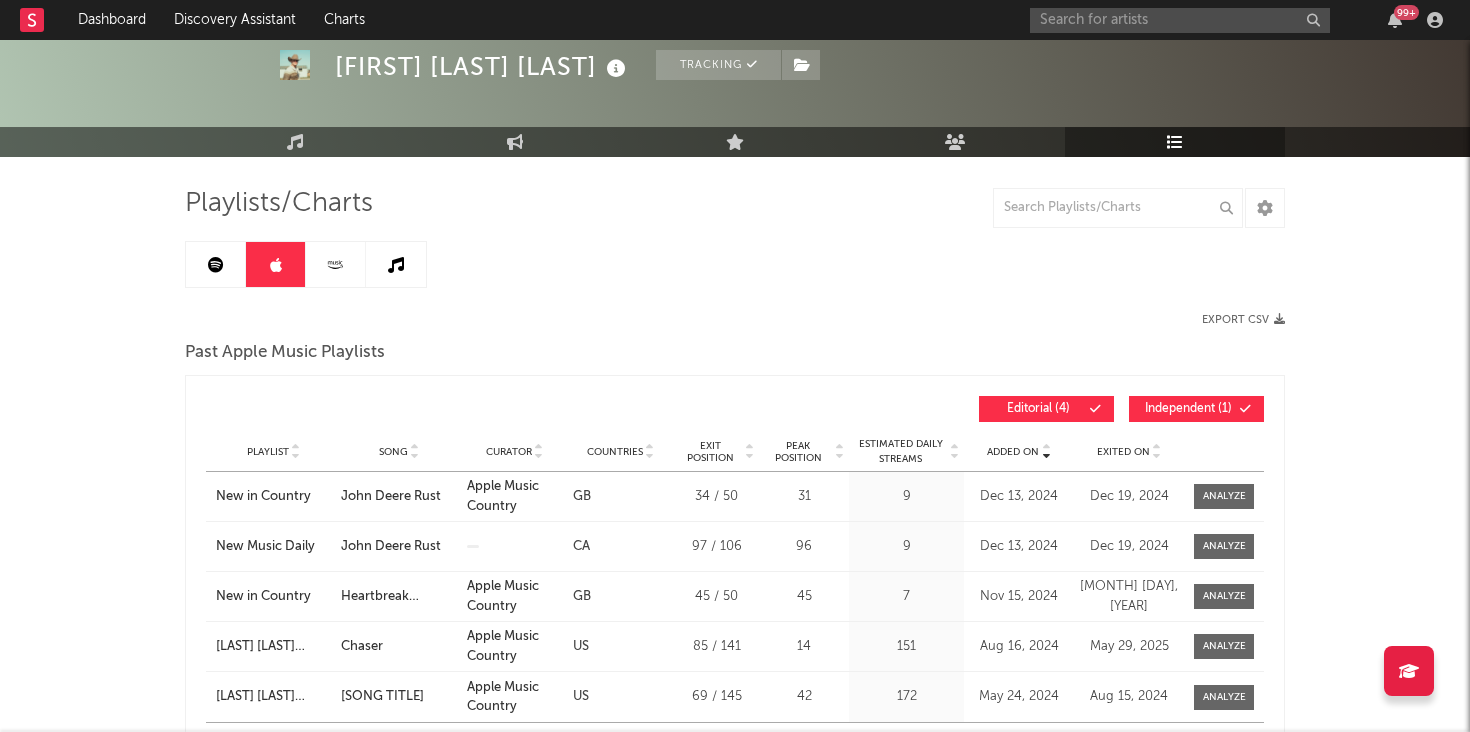 click at bounding box center (1046, 456) 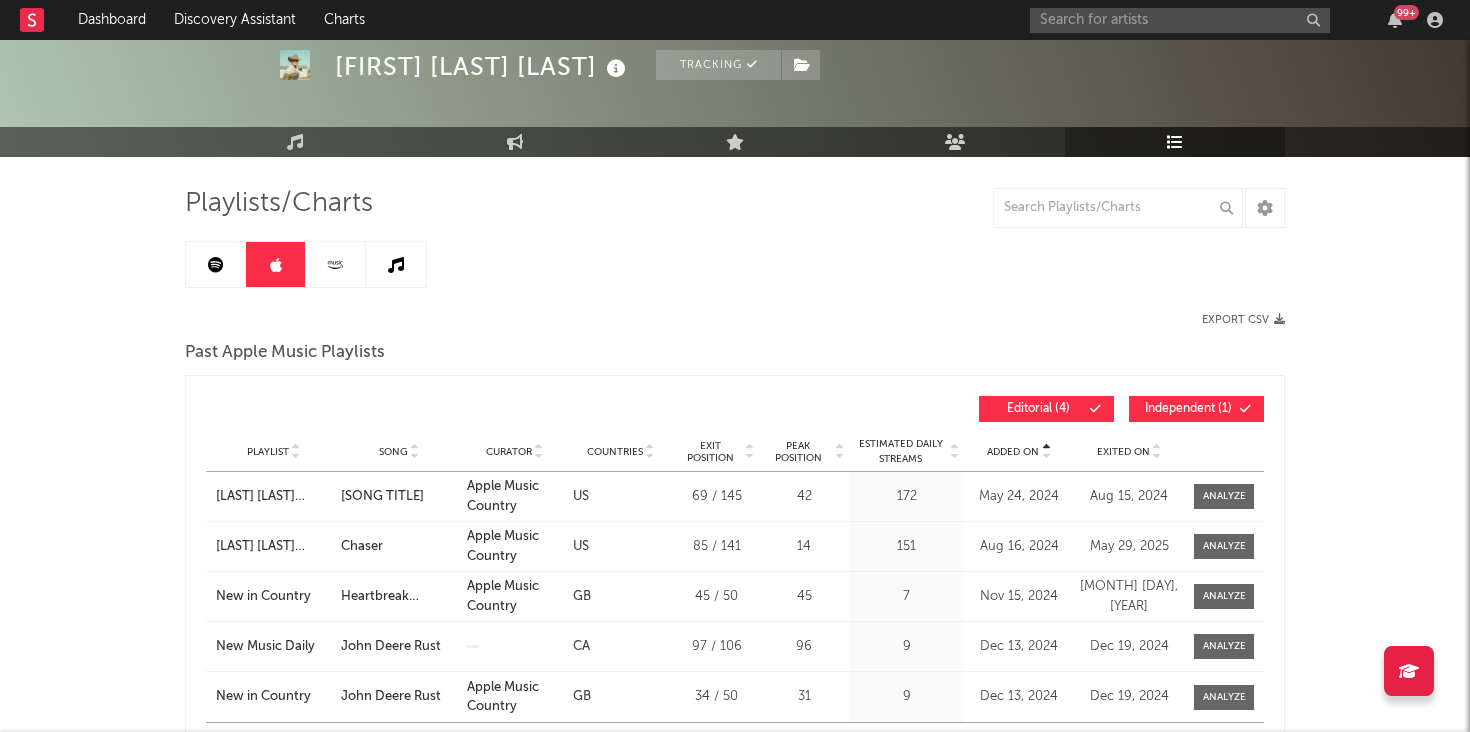 click at bounding box center (1046, 456) 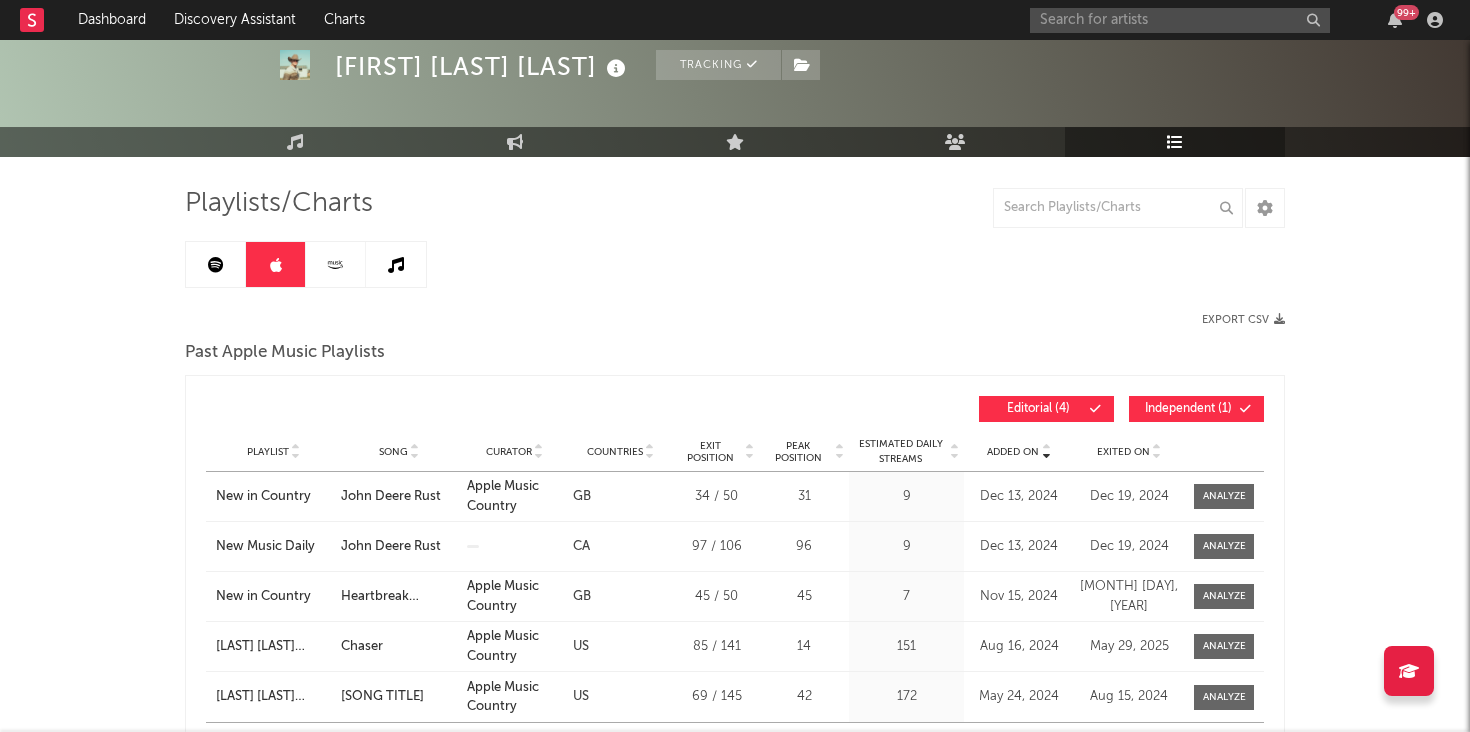 click 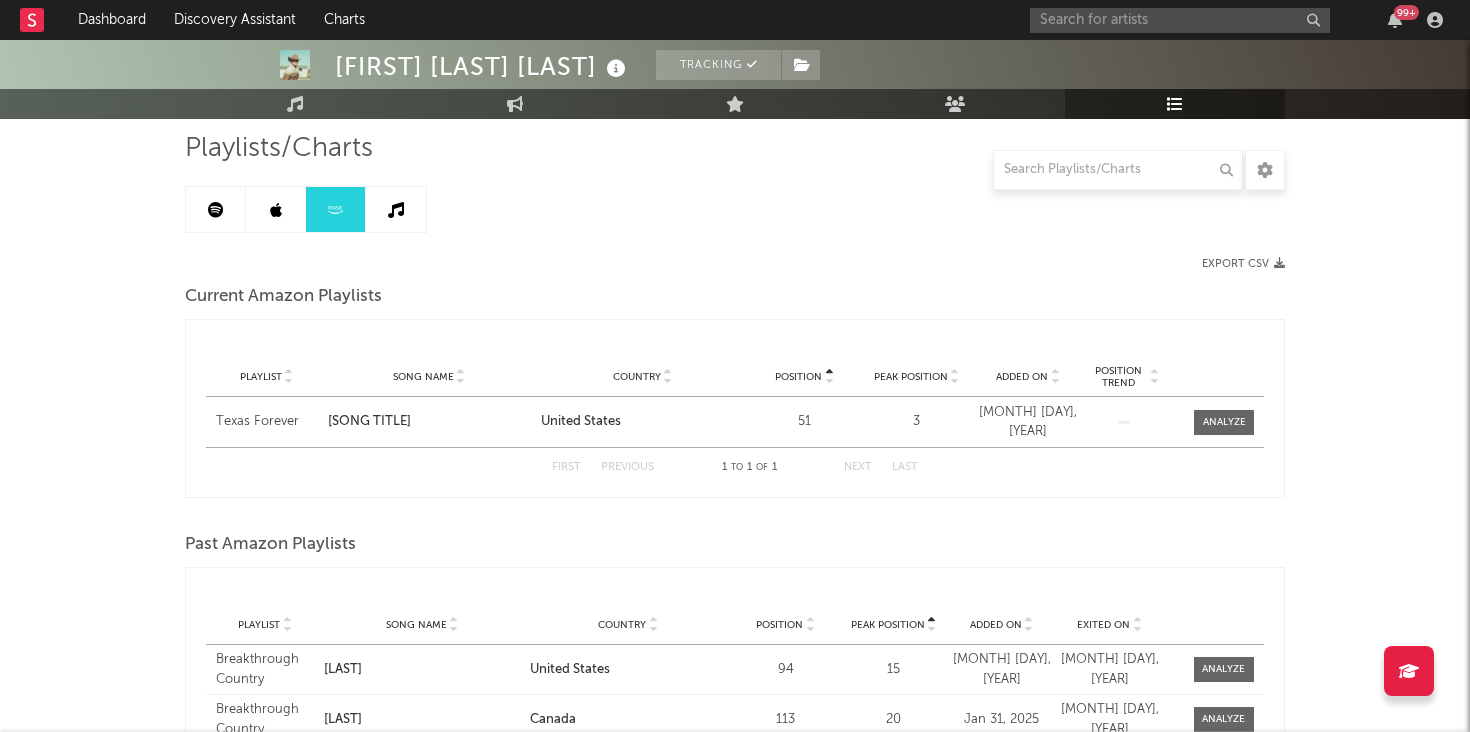 scroll, scrollTop: 140, scrollLeft: 0, axis: vertical 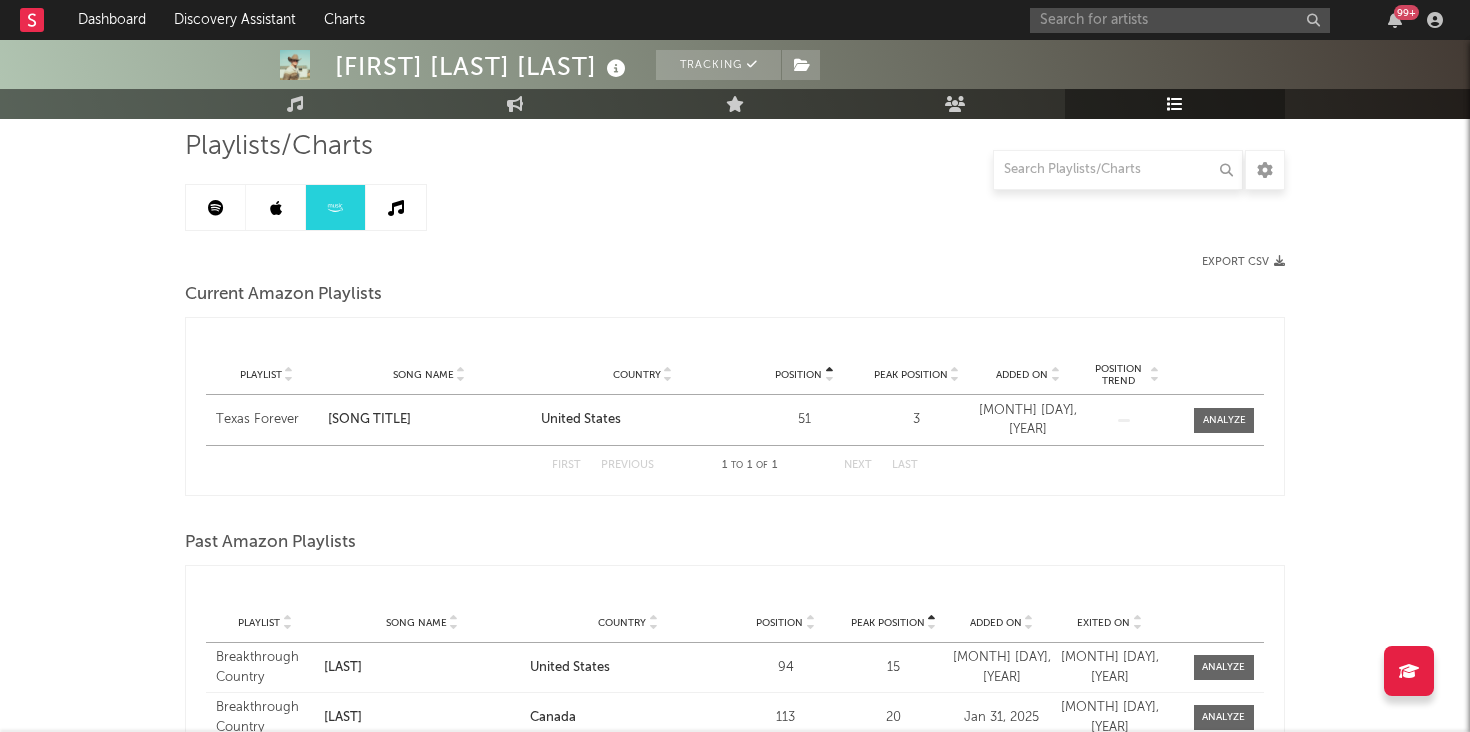 click at bounding box center [396, 208] 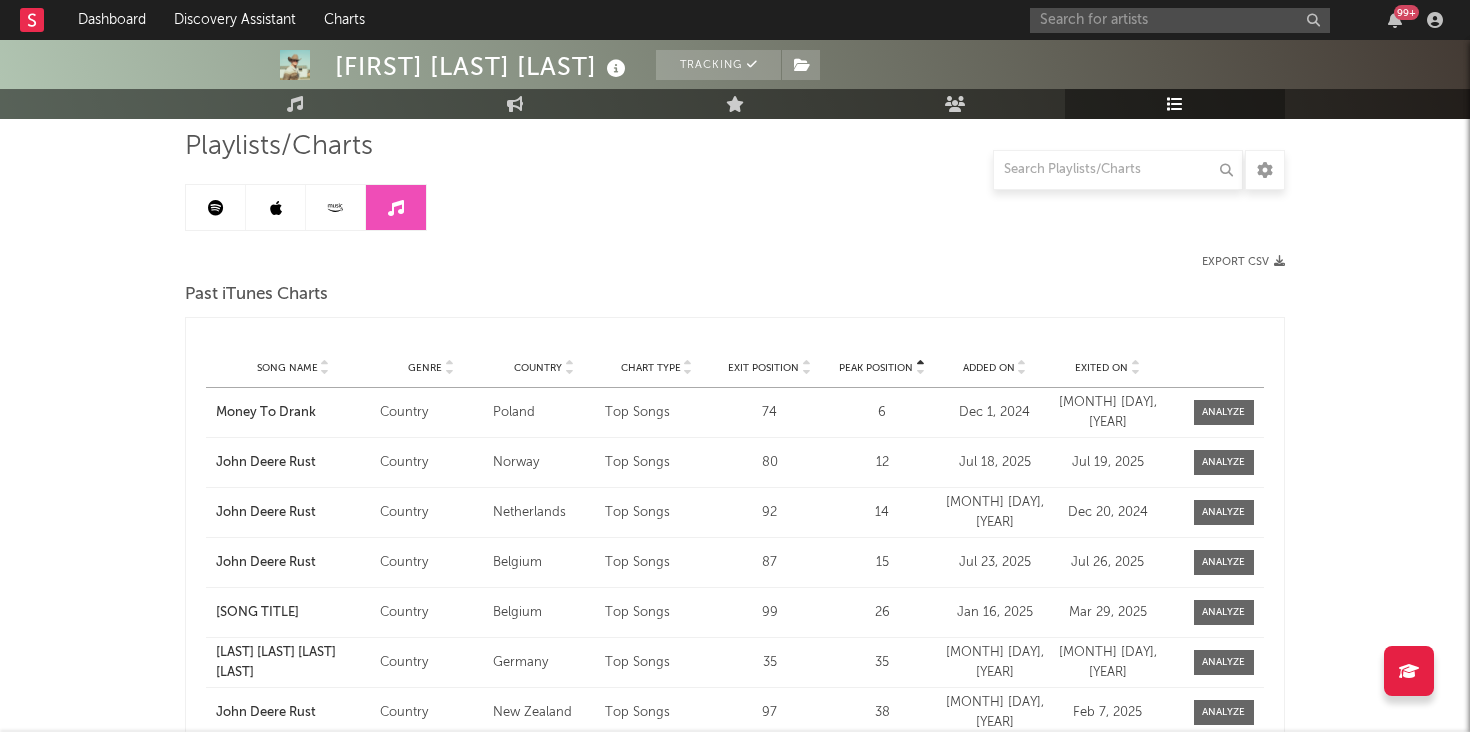 click at bounding box center [1022, 364] 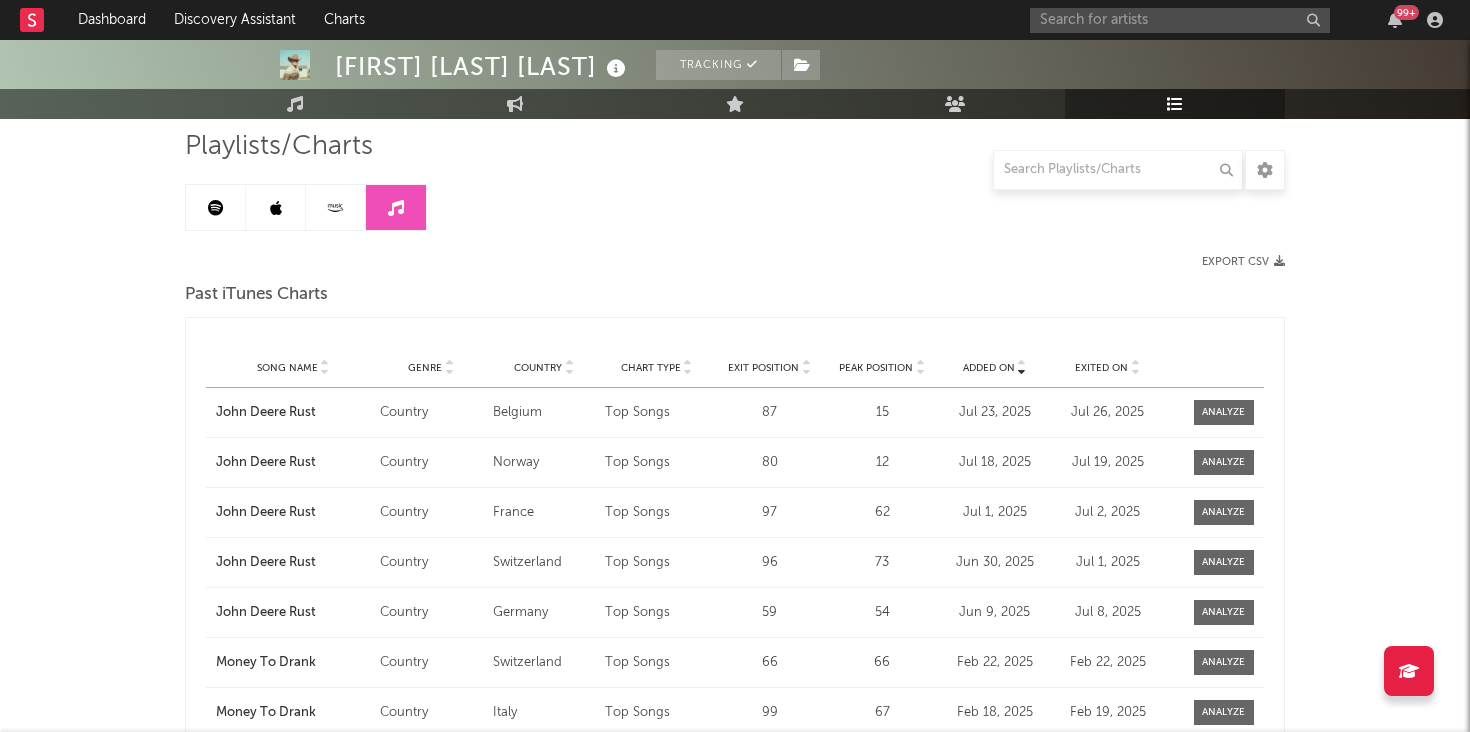 click at bounding box center (1022, 364) 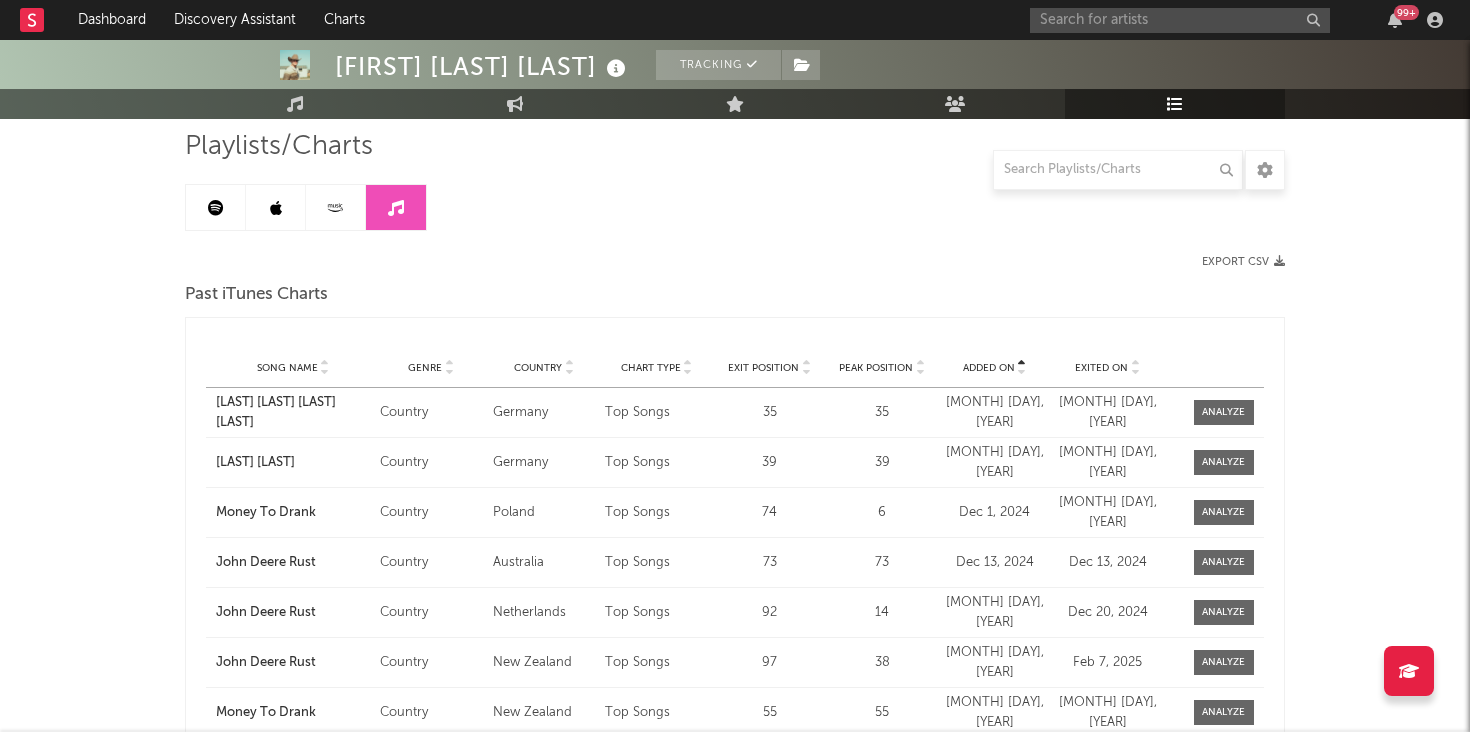 click at bounding box center [1022, 364] 